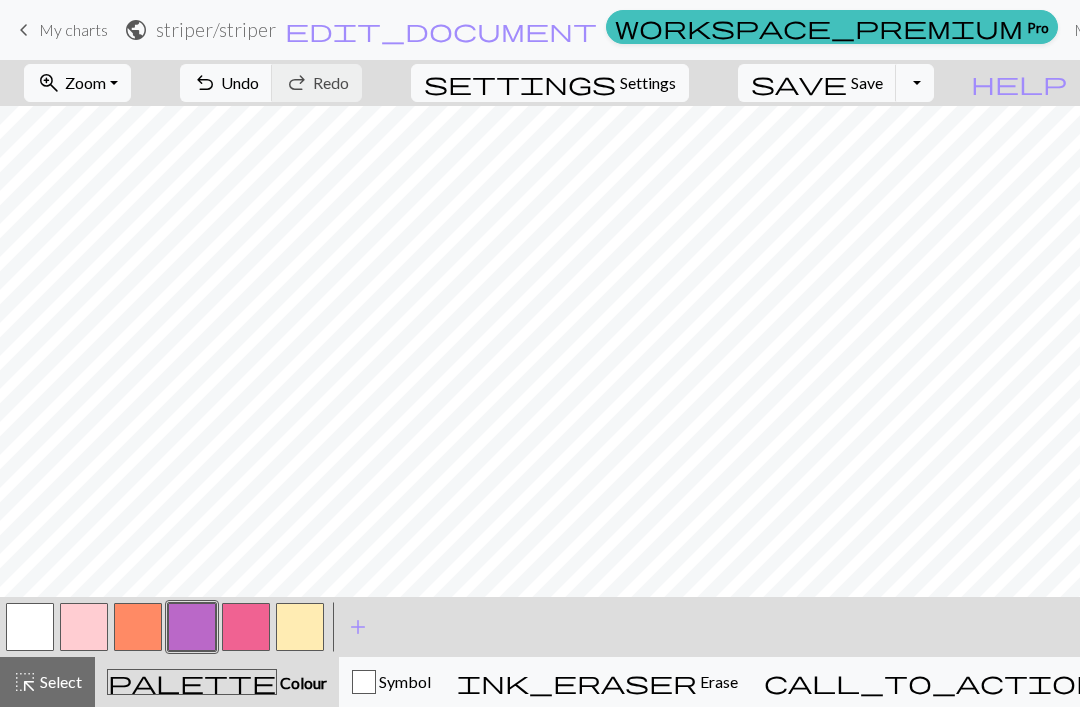 scroll, scrollTop: 0, scrollLeft: 0, axis: both 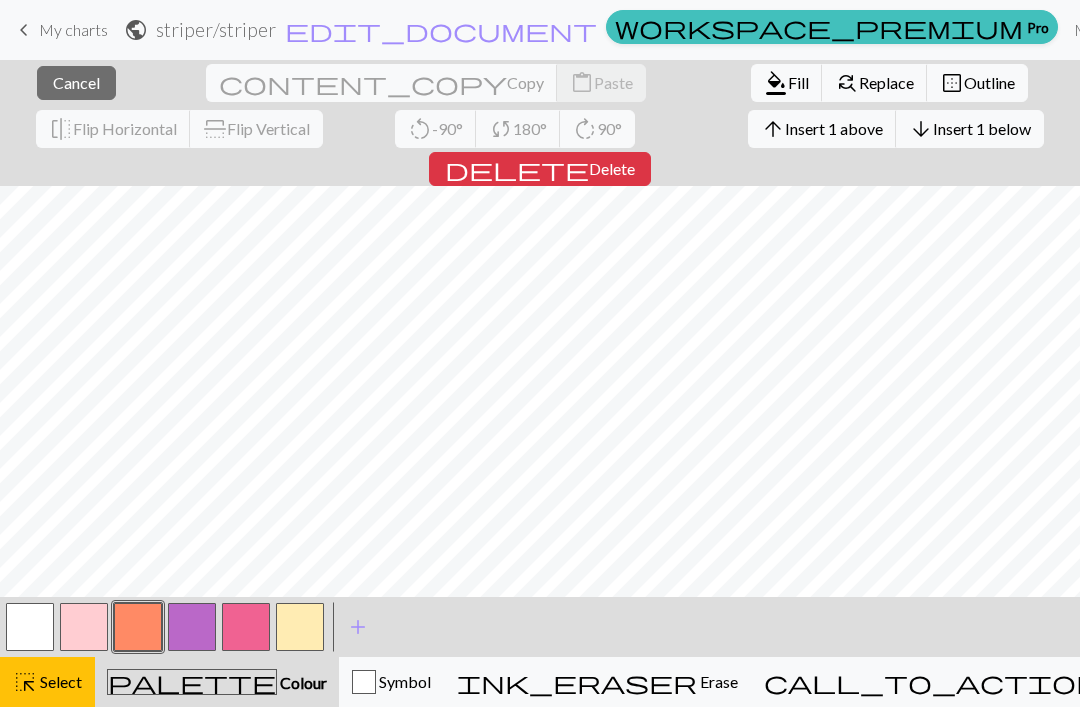 click on "close Cancel" at bounding box center (76, 83) 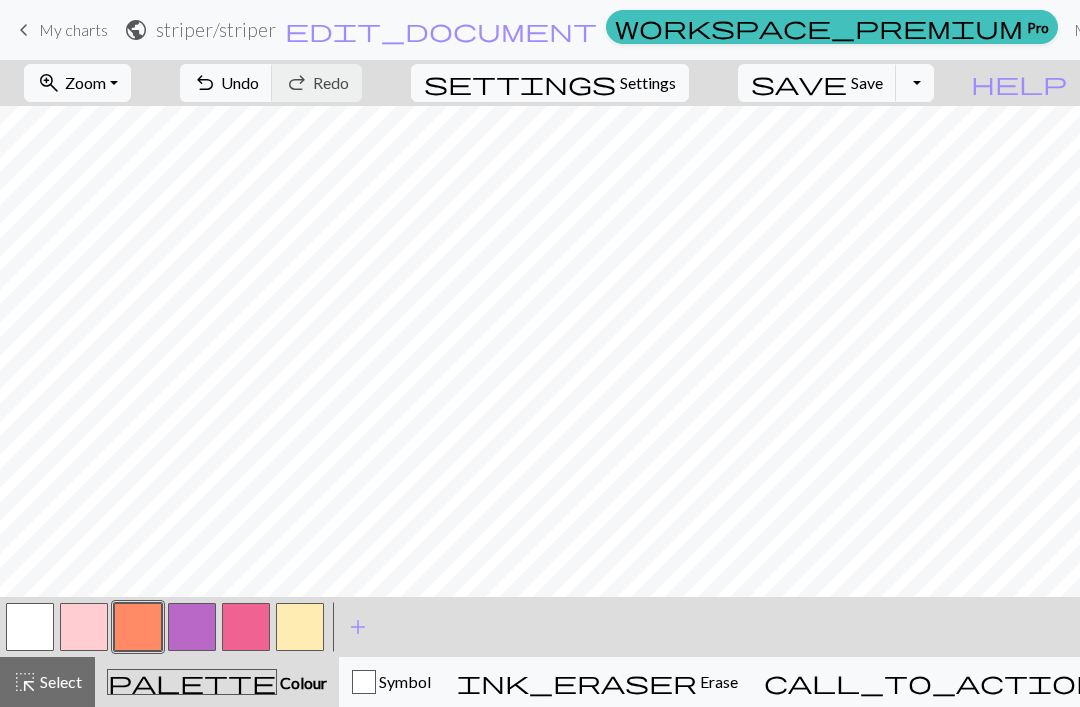 click on "undo Undo Undo" at bounding box center (226, 83) 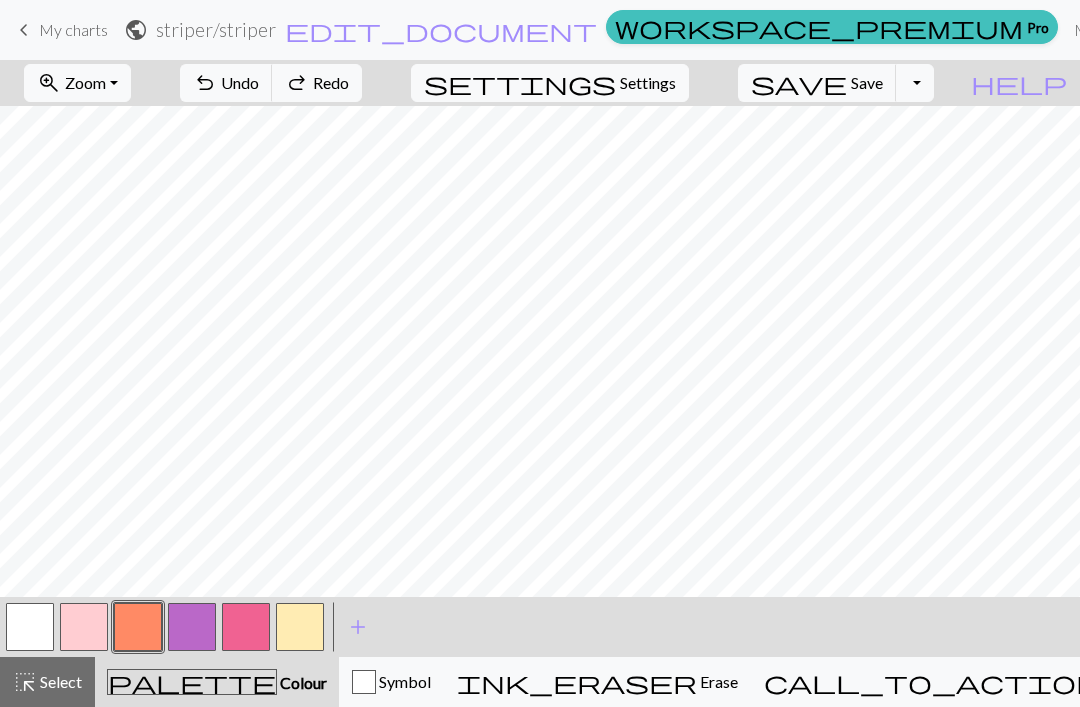click on "undo Undo Undo" at bounding box center [226, 83] 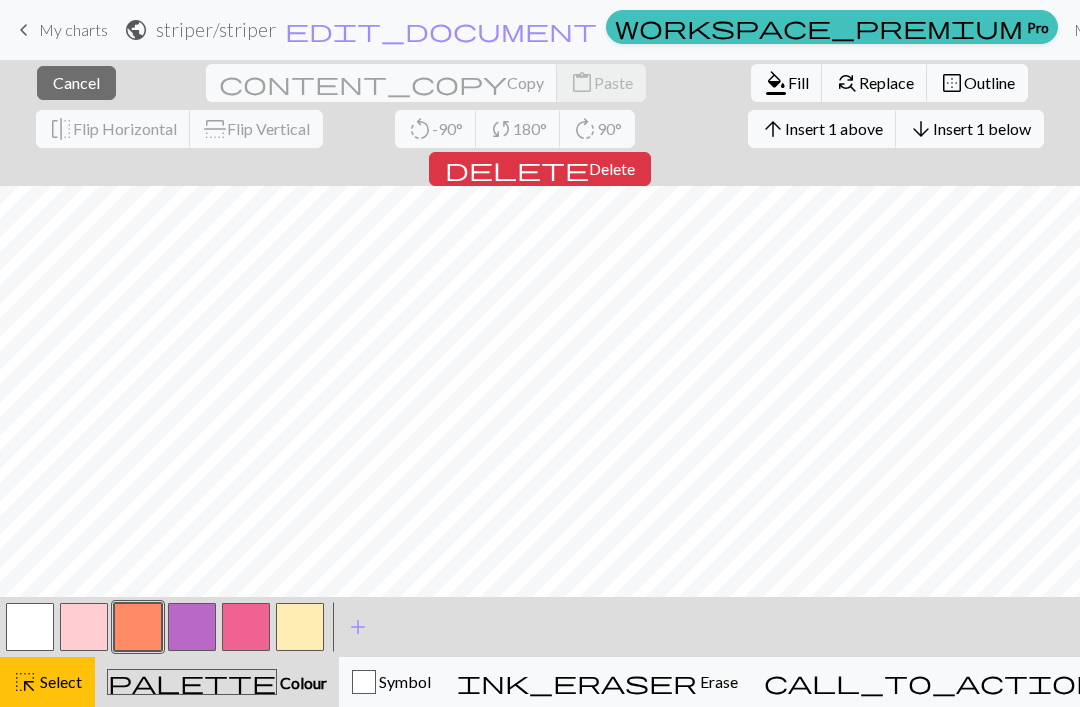 click on "Cancel" at bounding box center (76, 82) 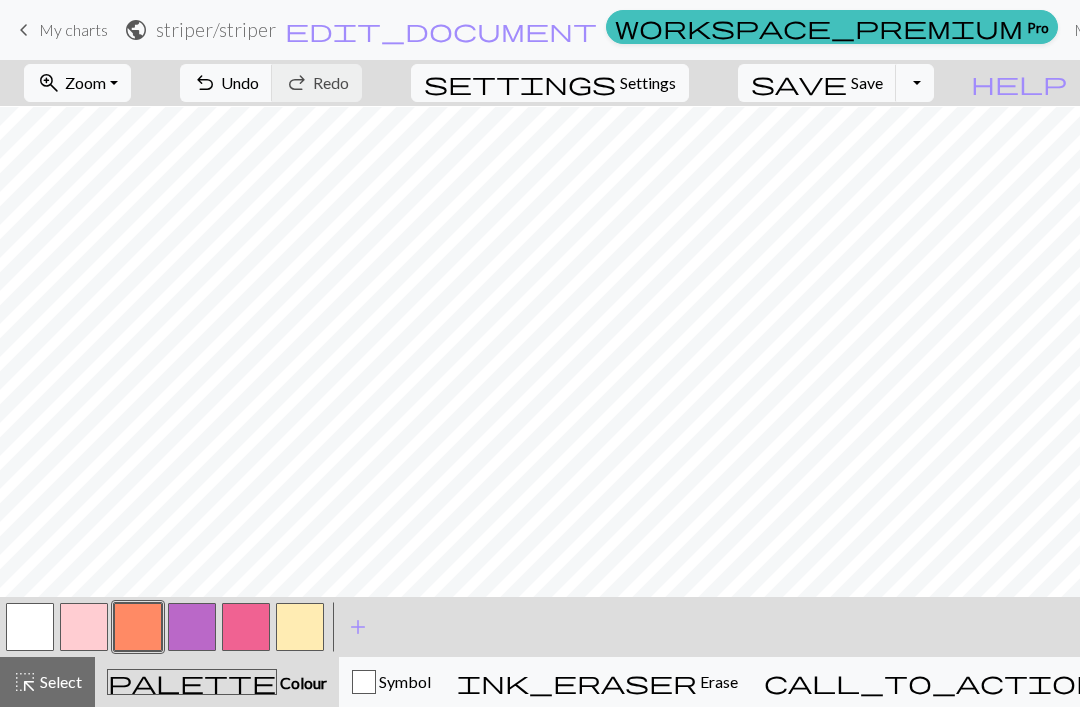 scroll, scrollTop: 34, scrollLeft: 0, axis: vertical 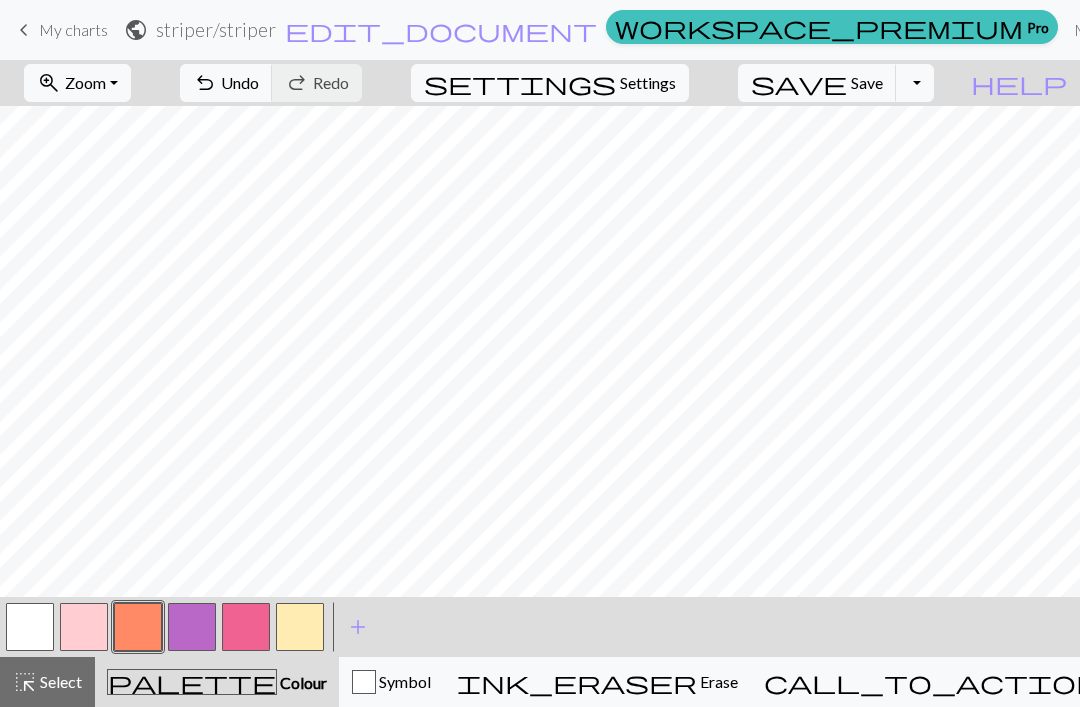 click at bounding box center (192, 627) 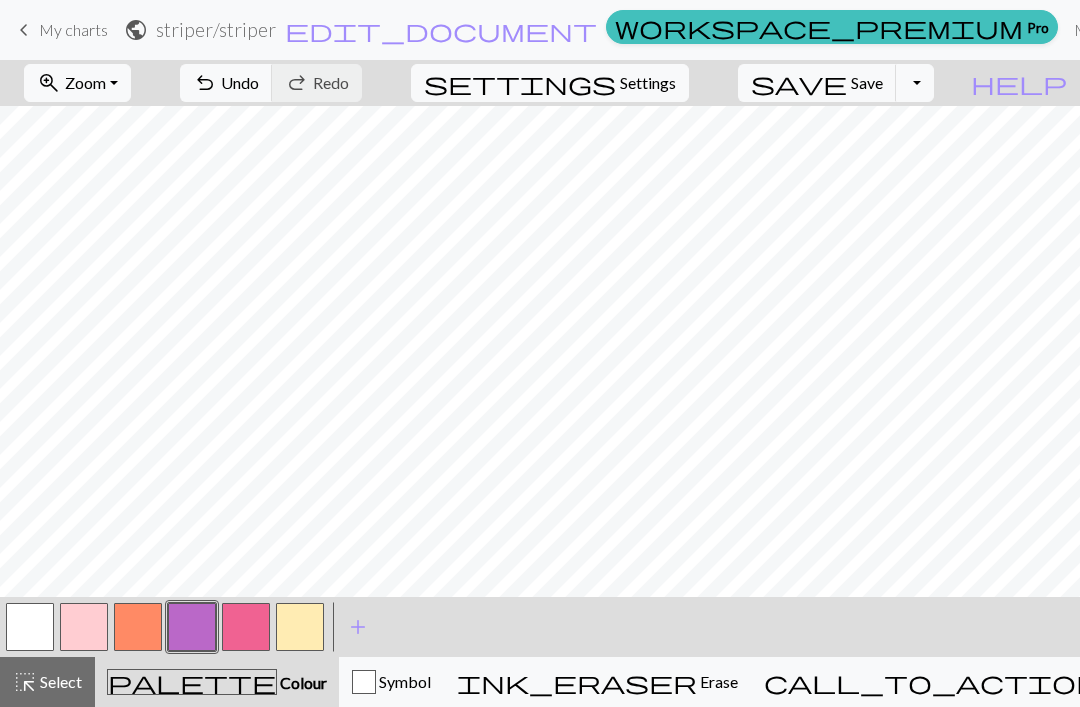 scroll, scrollTop: 40, scrollLeft: 0, axis: vertical 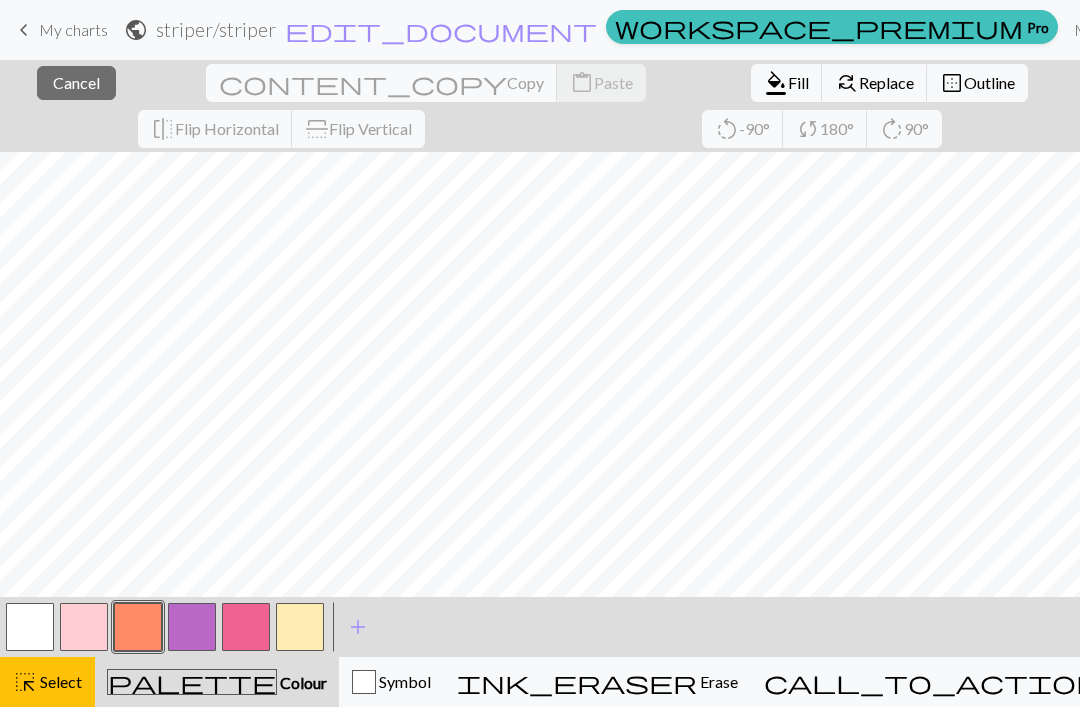 click on "Cancel" at bounding box center (76, 82) 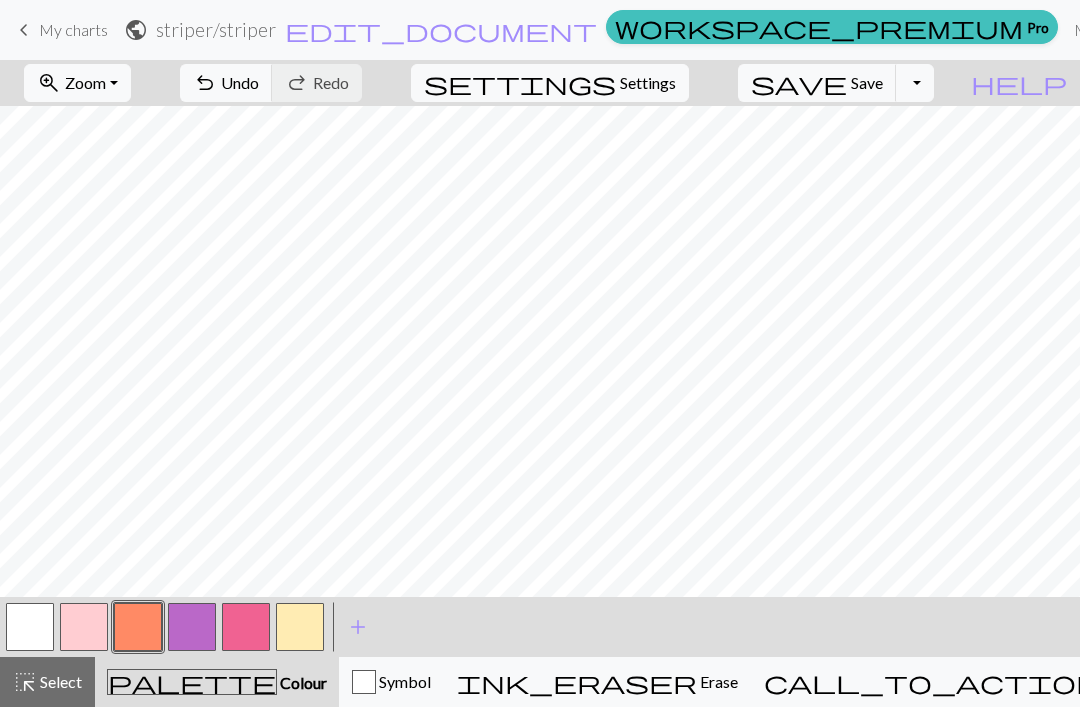 click at bounding box center [138, 627] 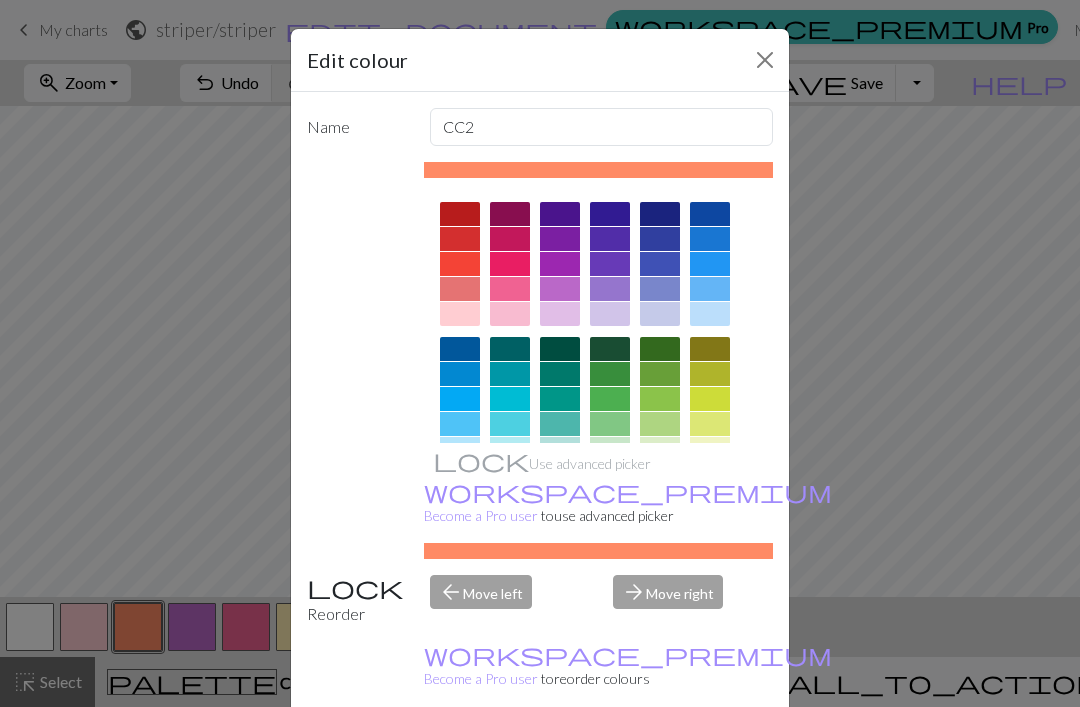 click at bounding box center [765, 60] 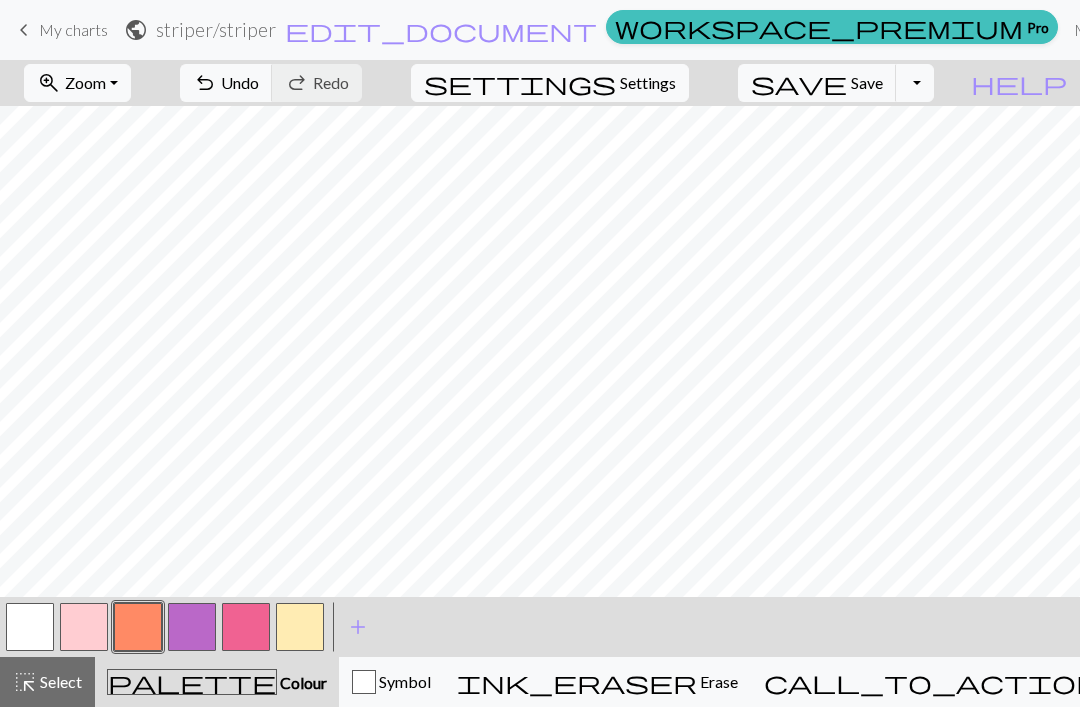 scroll, scrollTop: 0, scrollLeft: 0, axis: both 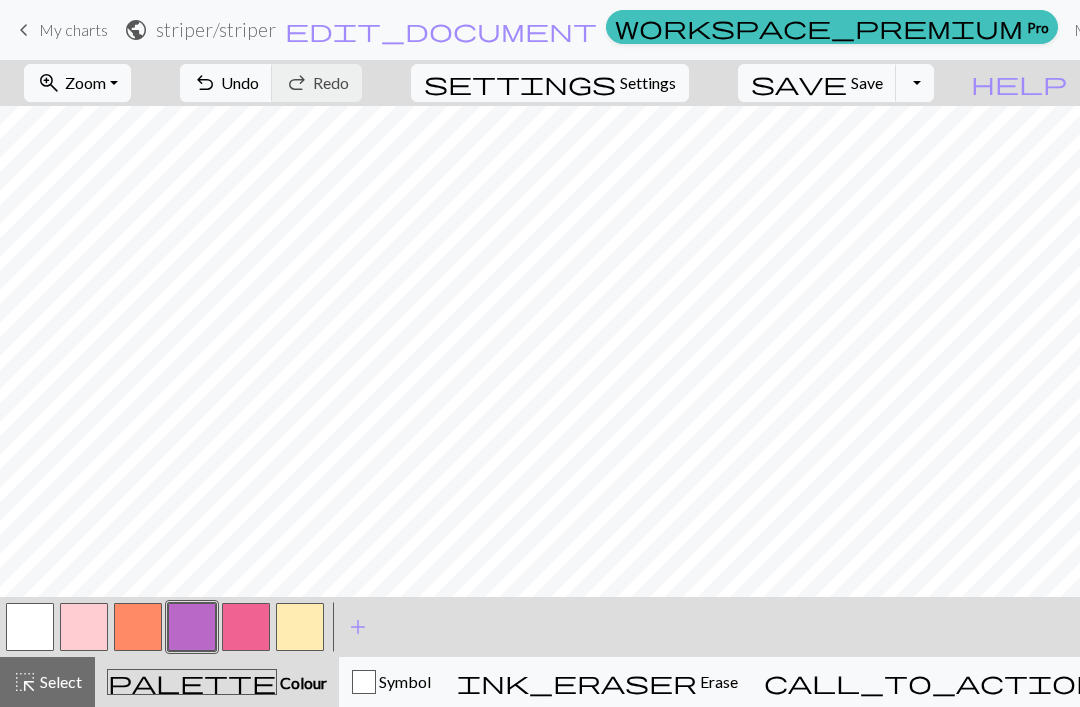 click on "Undo" at bounding box center (240, 82) 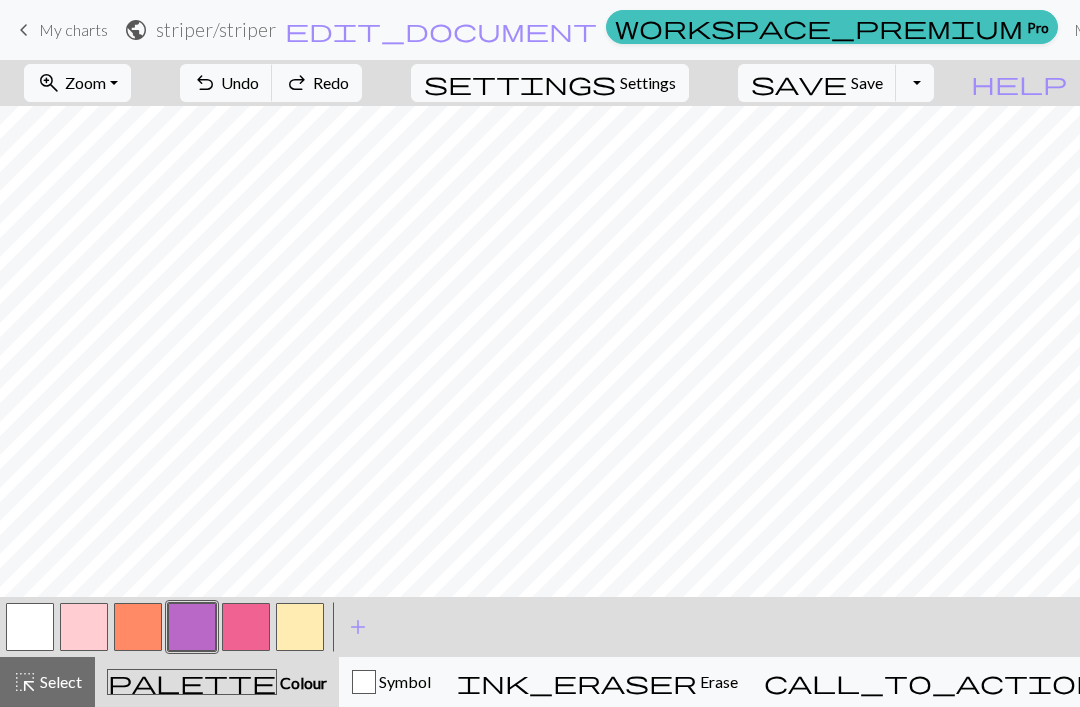 click on "undo Undo Undo" at bounding box center [226, 83] 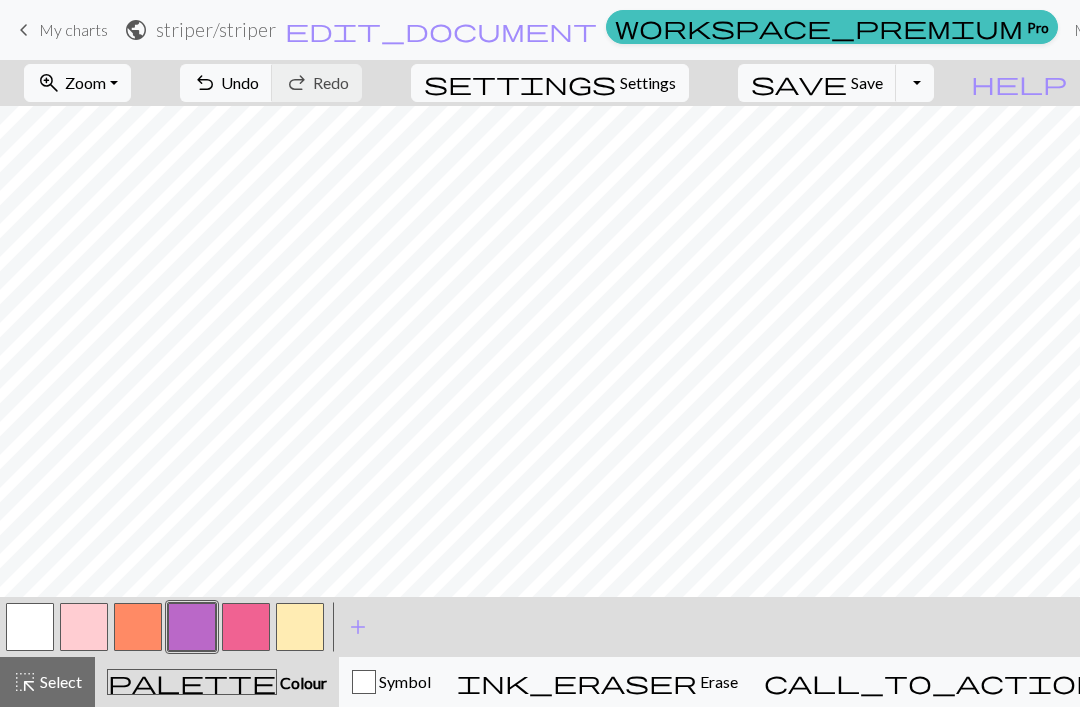 scroll, scrollTop: 318, scrollLeft: 0, axis: vertical 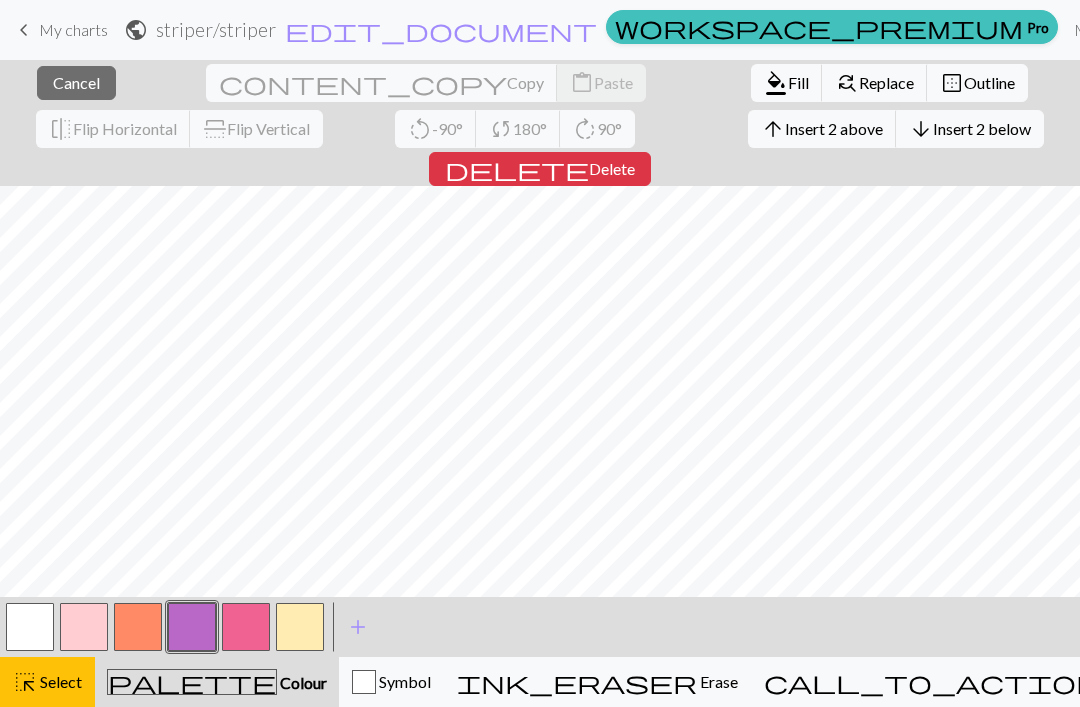 click on "close Cancel" at bounding box center [76, 83] 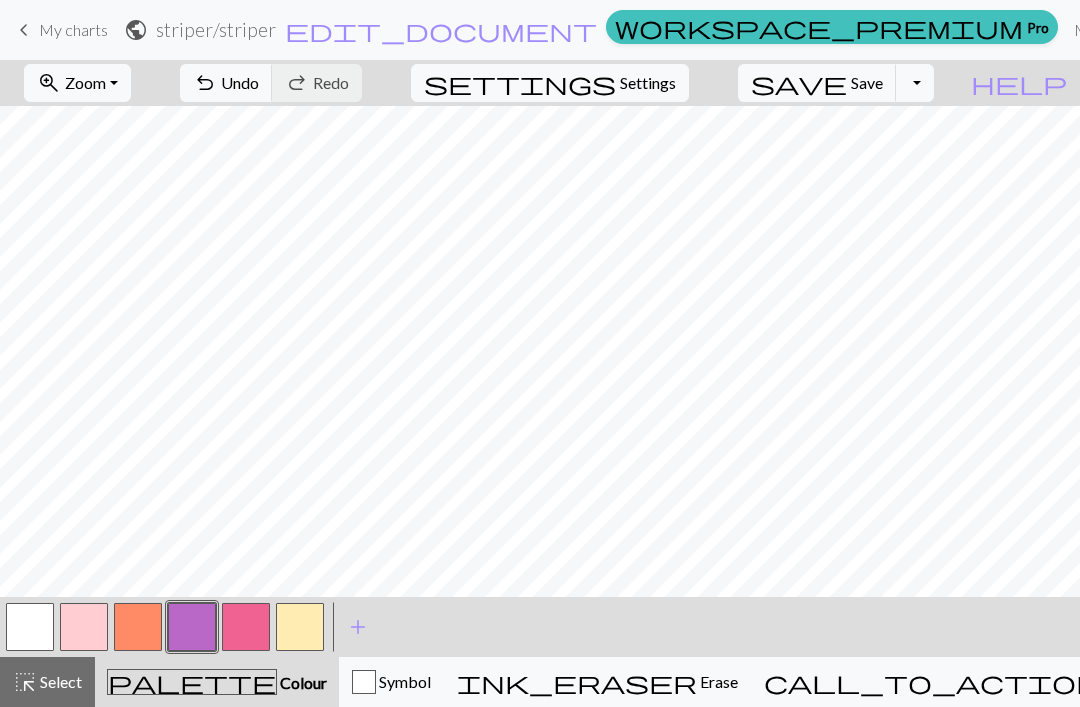scroll, scrollTop: 122, scrollLeft: 0, axis: vertical 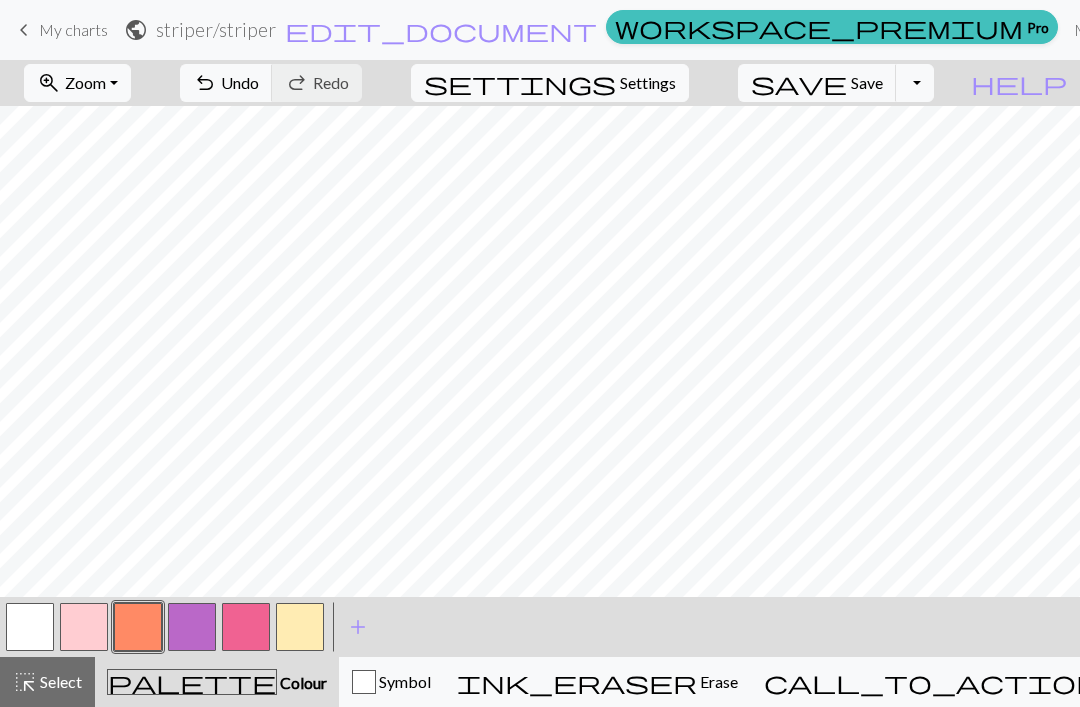 click at bounding box center (192, 627) 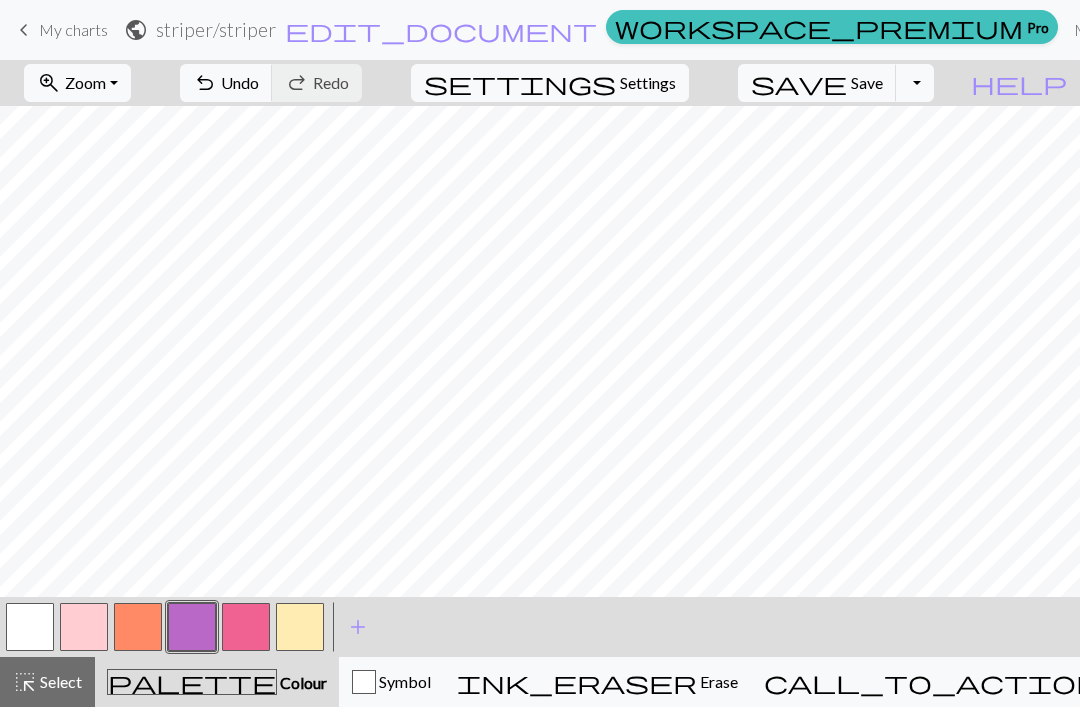 click on "Undo" at bounding box center (240, 82) 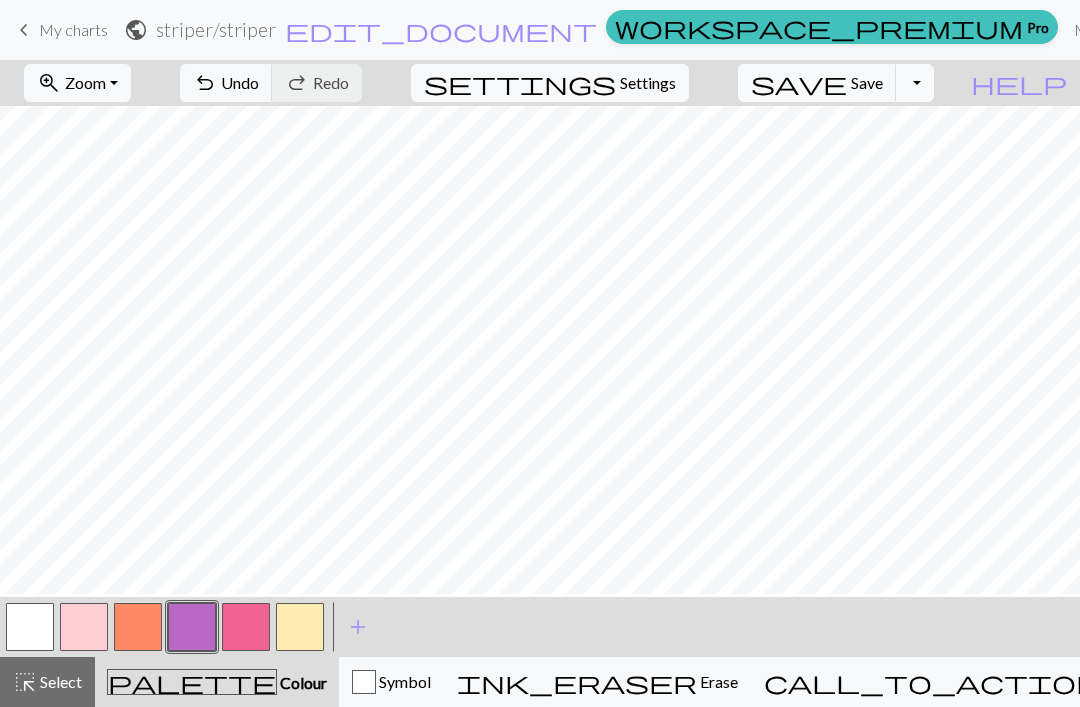 scroll, scrollTop: 50, scrollLeft: 0, axis: vertical 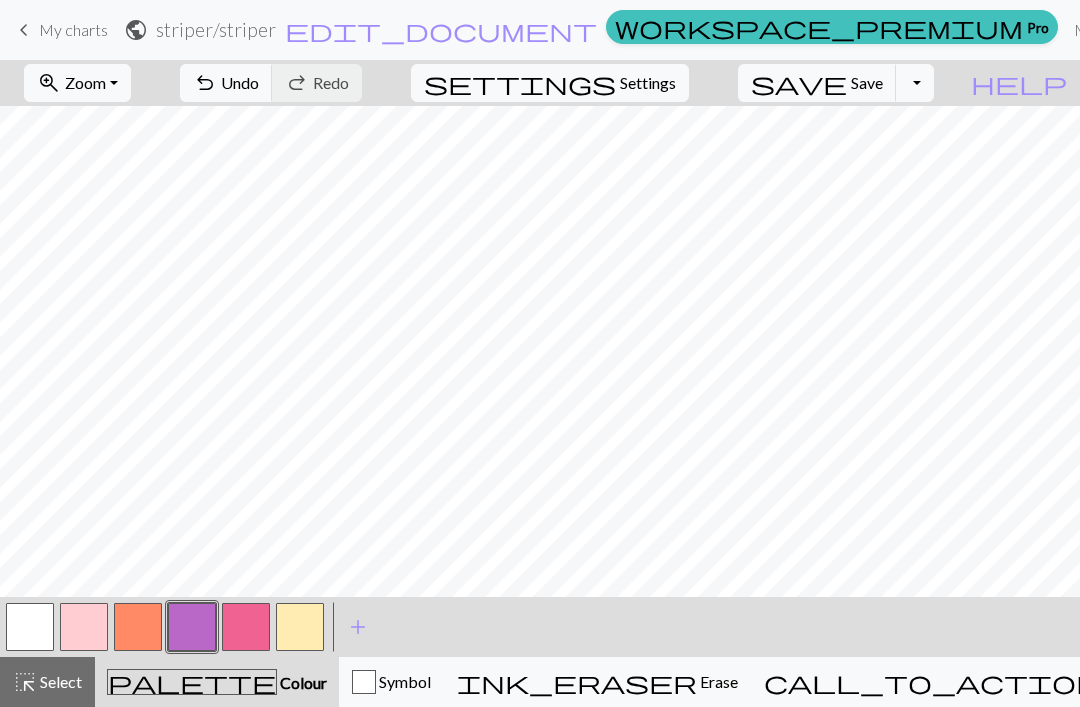 click on "undo Undo Undo" at bounding box center [226, 83] 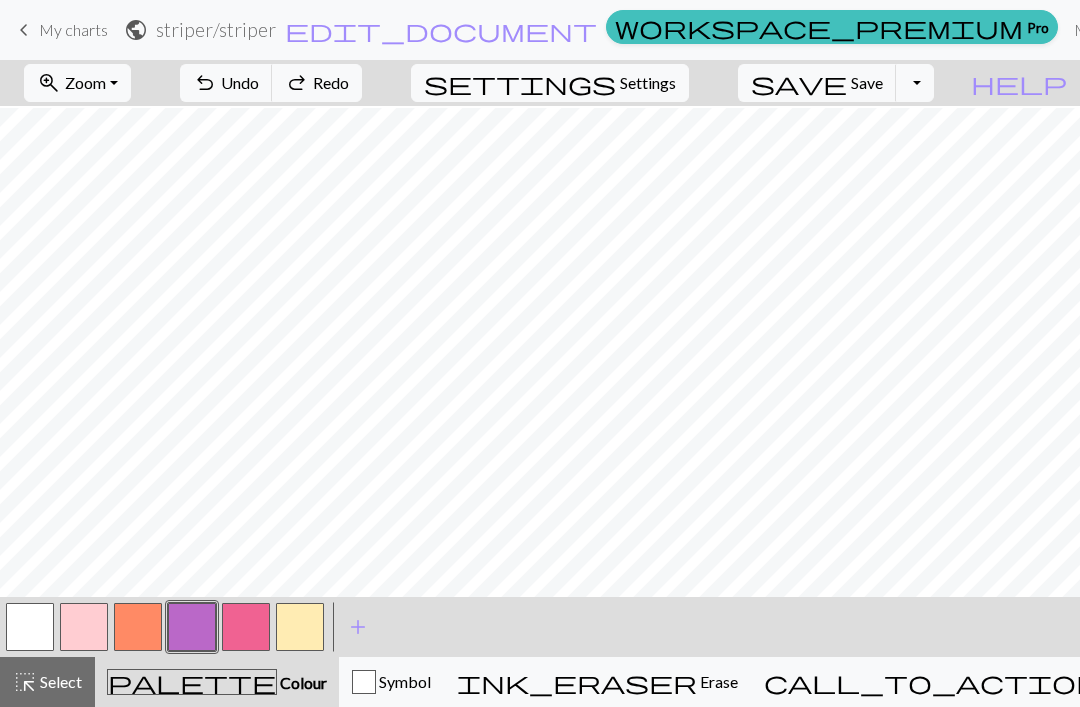 scroll, scrollTop: 40, scrollLeft: 0, axis: vertical 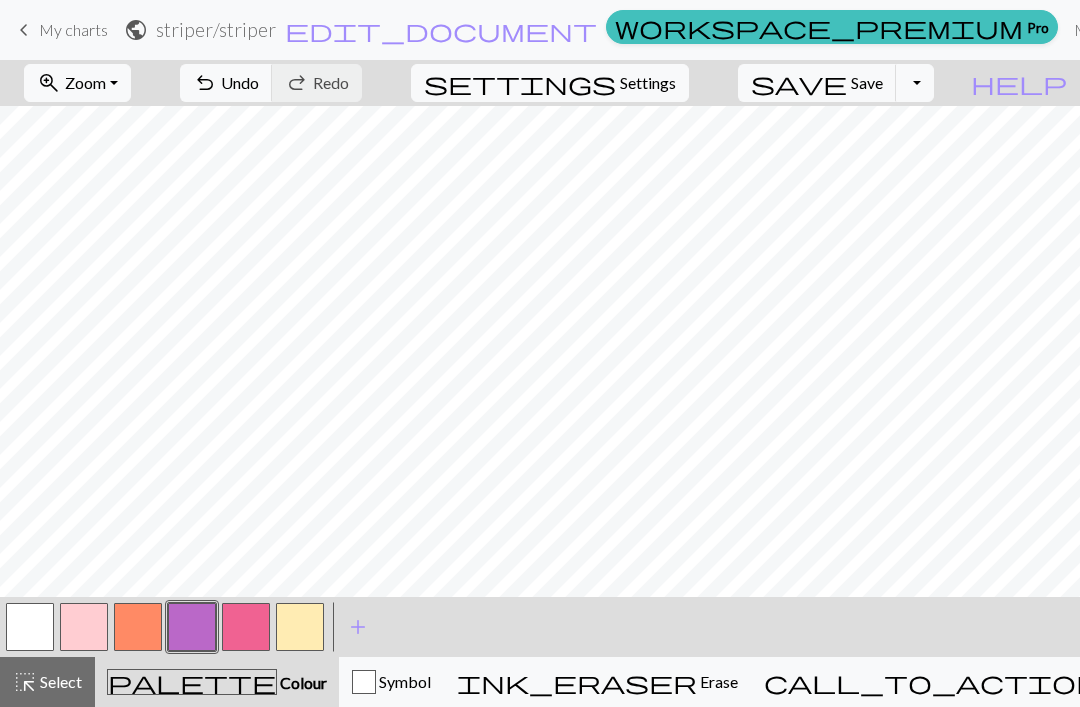 click on "save Save Save" at bounding box center (817, 83) 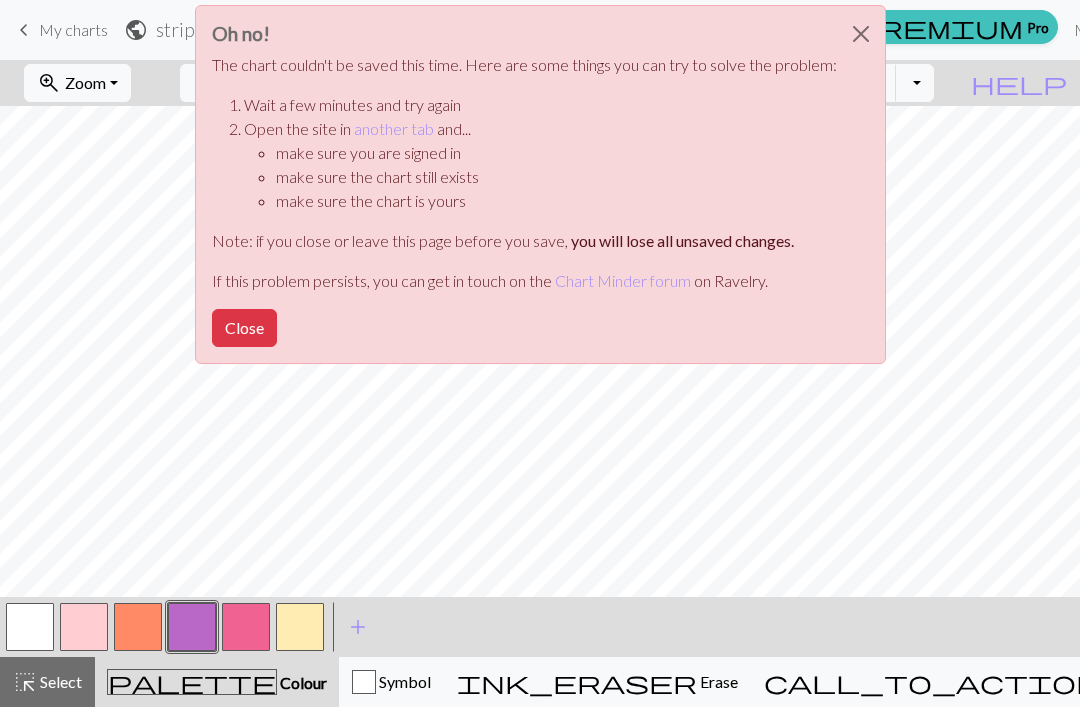 click on "Oh no! The chart couldn't be saved this time. Here are some things you can try to solve the problem: Wait a few minutes and try again Open the site in   another tab   and... make sure you are signed in make sure the chart still exists make sure the chart is yours Note: if you close or leave this page before you save,   you will lose all unsaved changes. If this problem persists, you can get in touch on the   Chart Minder forum   on Ravelry. Close" at bounding box center (540, 190) 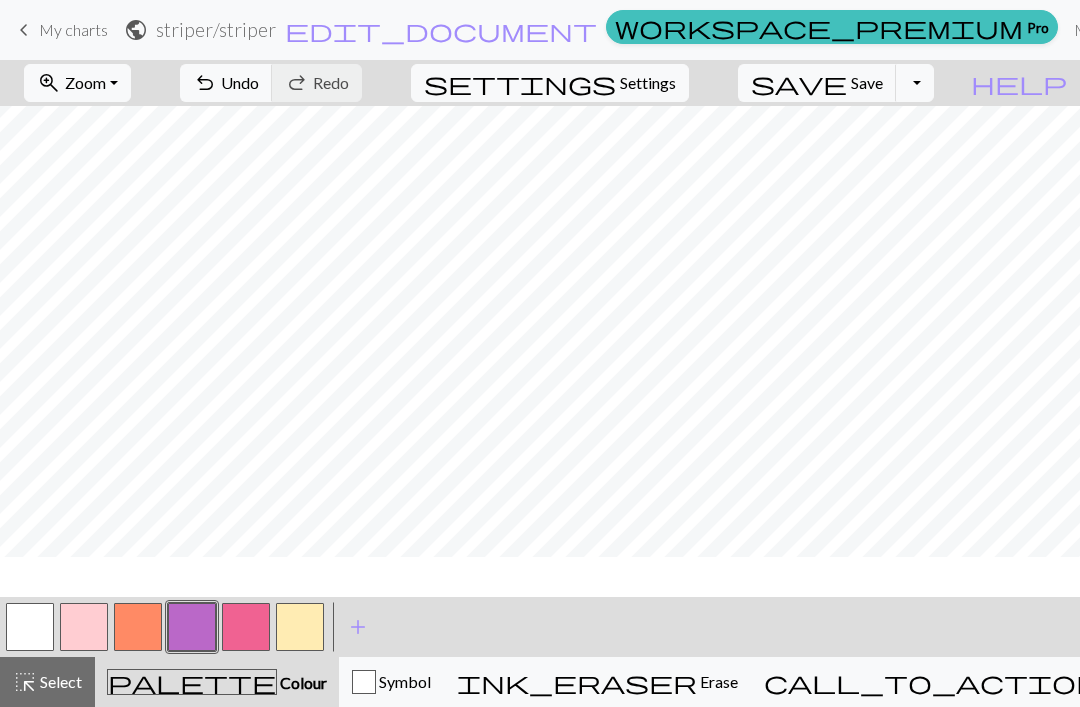 scroll, scrollTop: 0, scrollLeft: 0, axis: both 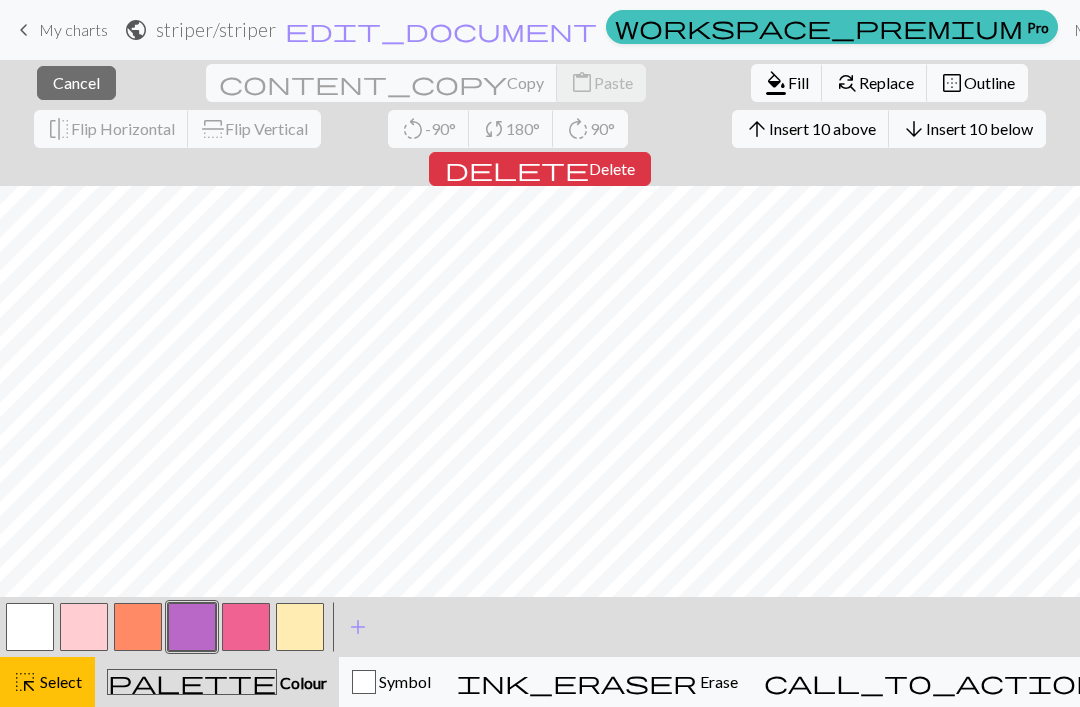 click on "close Cancel" at bounding box center [76, 83] 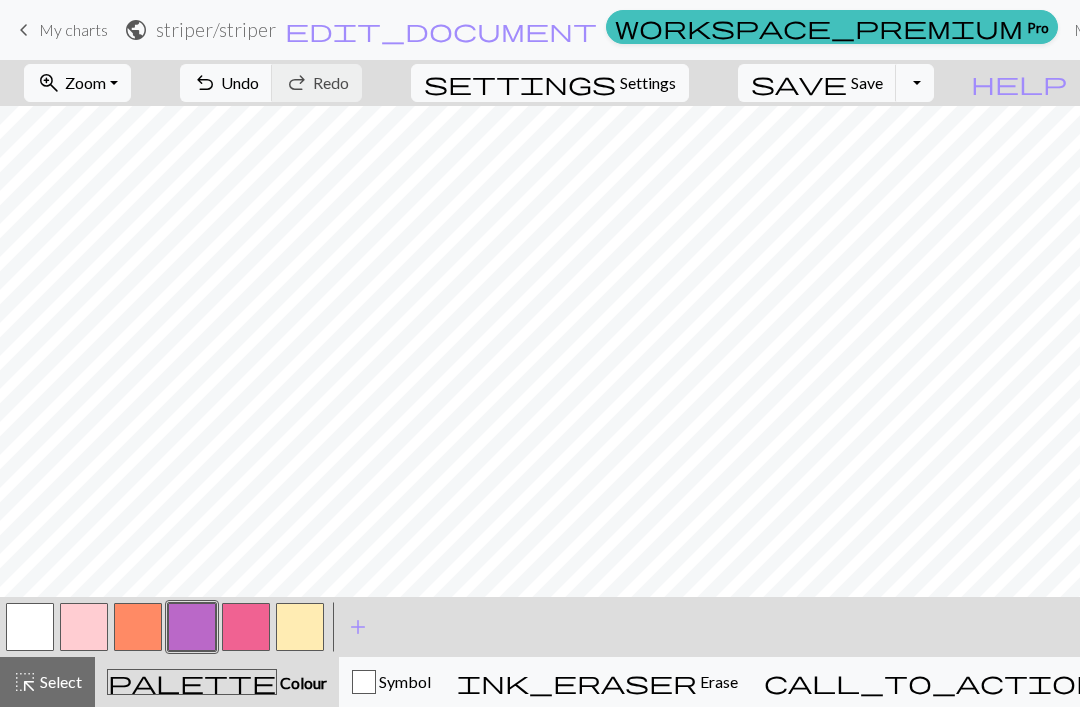 scroll, scrollTop: 12, scrollLeft: 0, axis: vertical 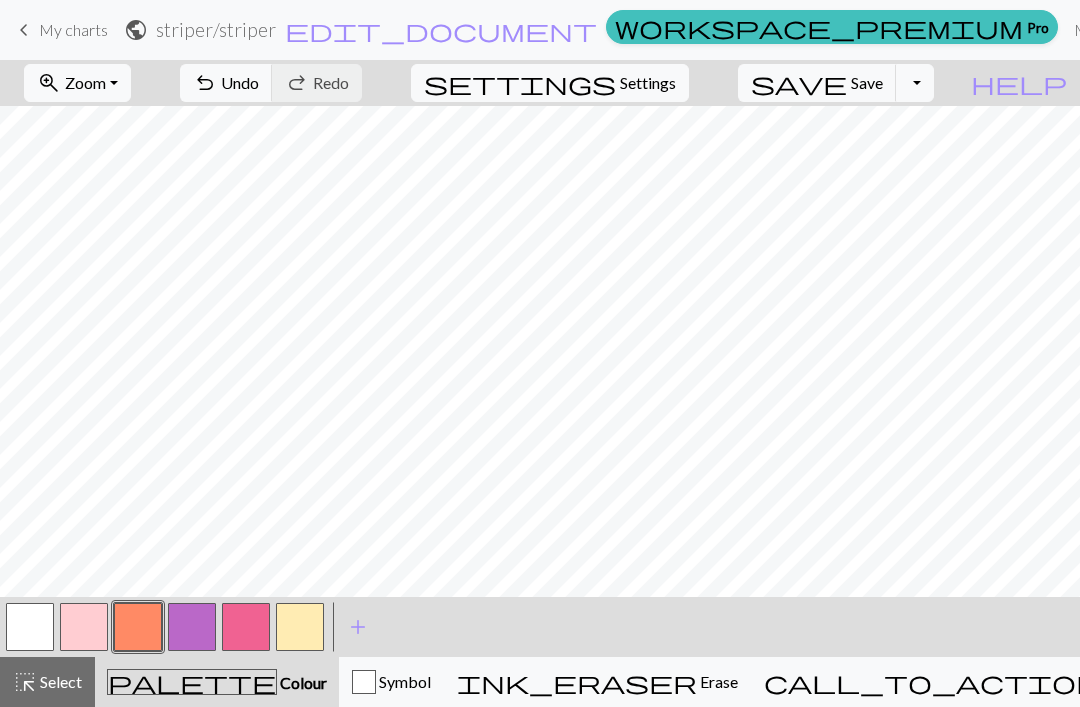 click at bounding box center [192, 627] 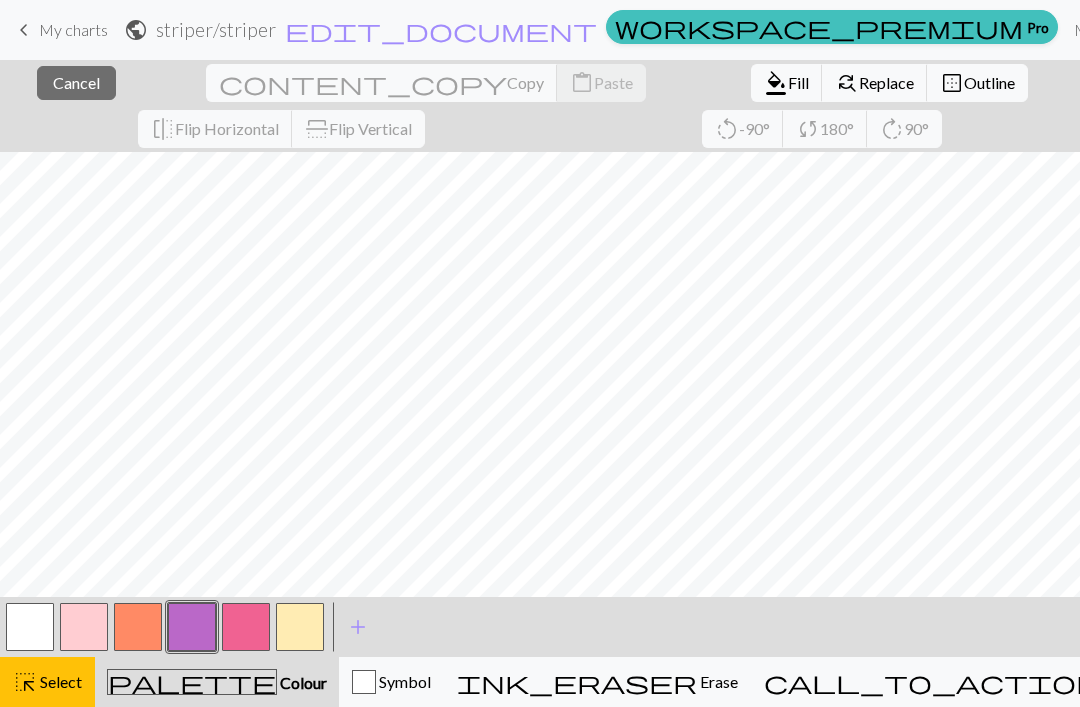 click at bounding box center [192, 627] 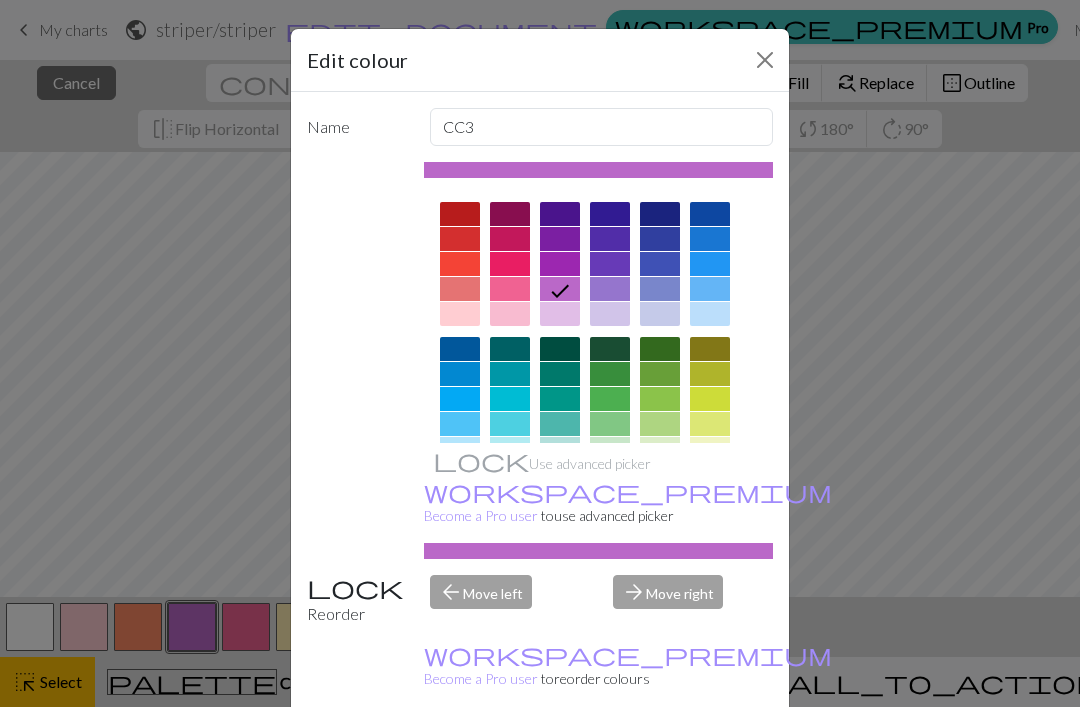 click at bounding box center [765, 60] 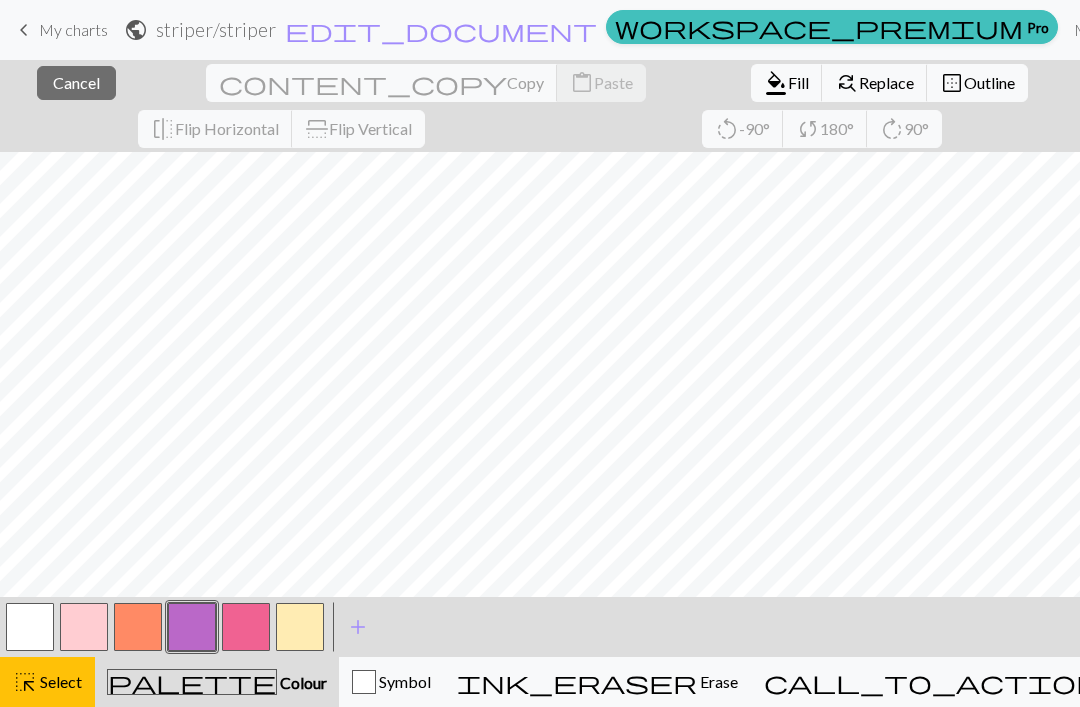 click at bounding box center (192, 627) 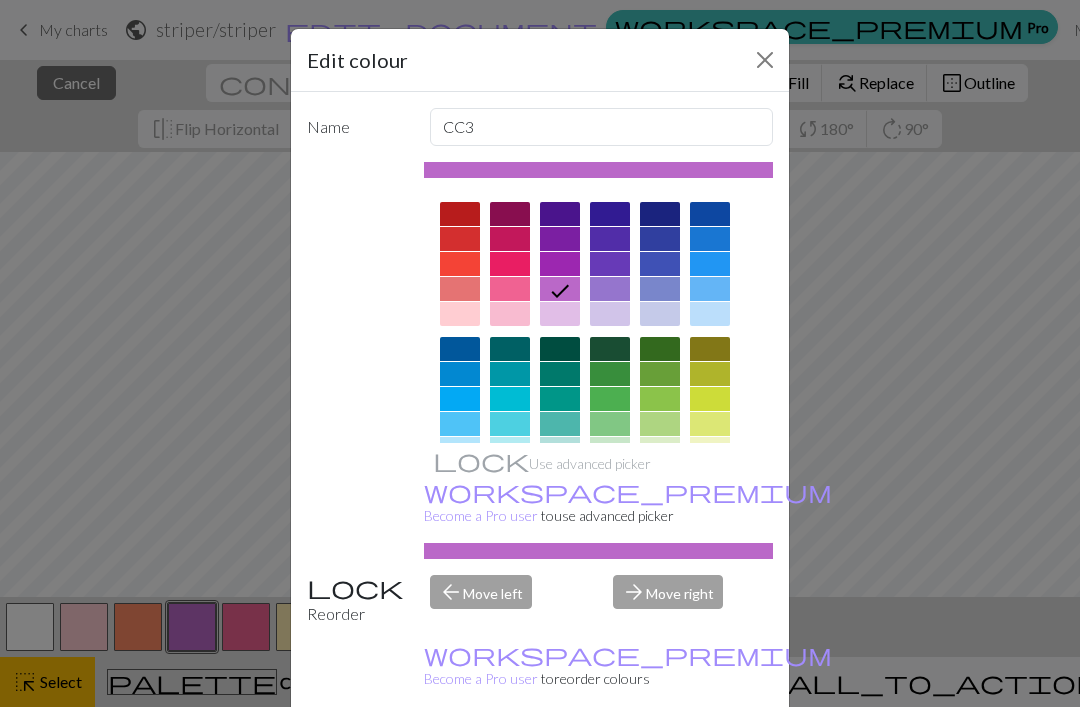 click on "Edit colour Name CC3 Use advanced picker workspace_premium Become a Pro user   to  use advanced picker Reorder arrow_back Move left arrow_forward Move right workspace_premium Become a Pro user   to  reorder colours Delete Done Cancel" at bounding box center [540, 353] 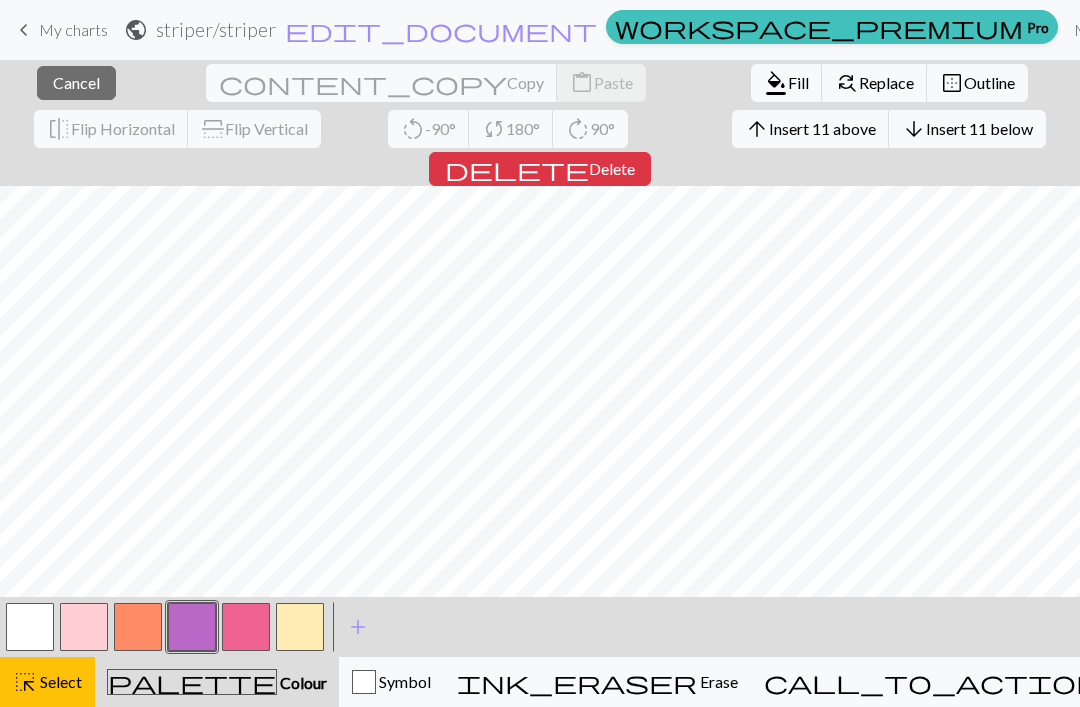 click at bounding box center [192, 627] 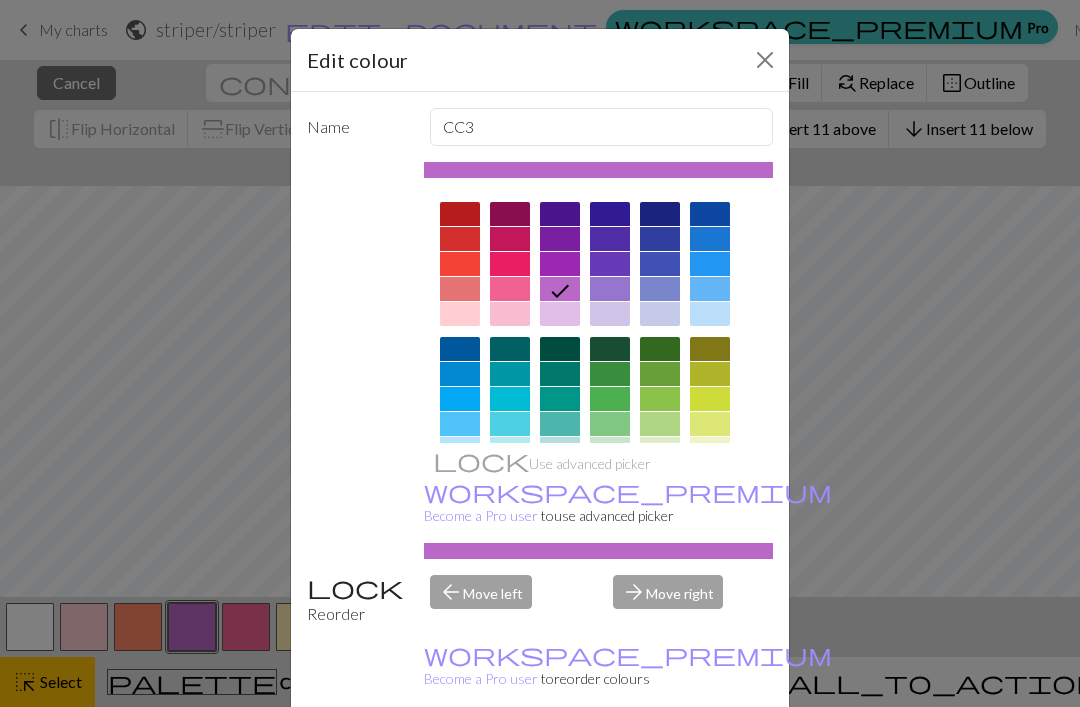 click 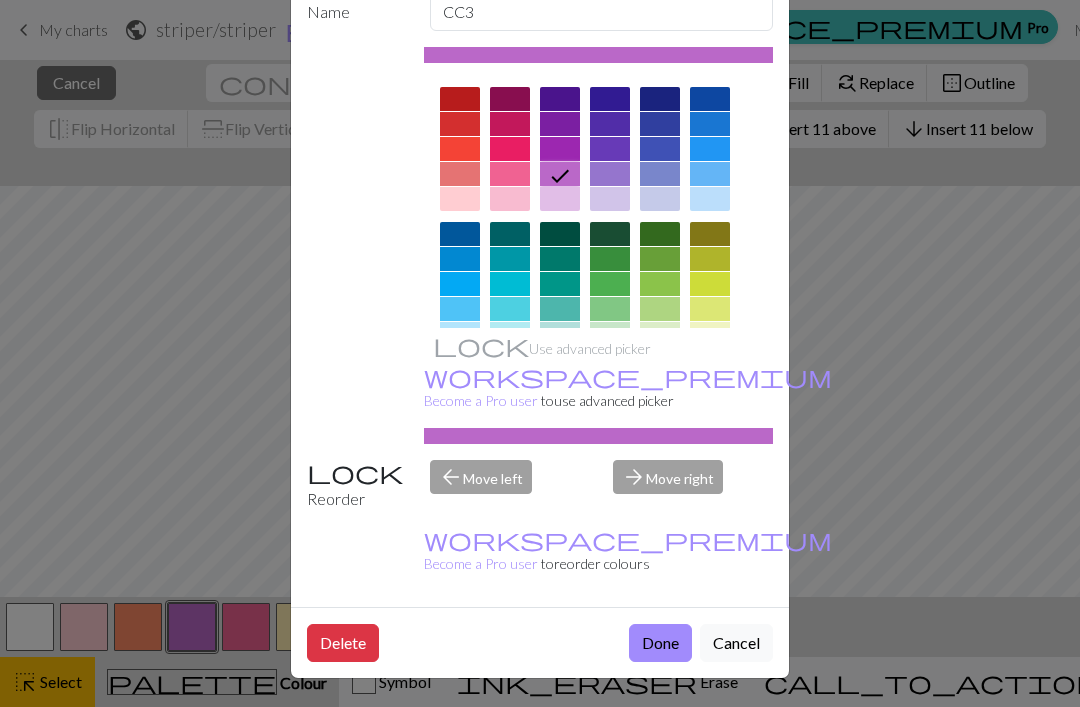 scroll, scrollTop: 114, scrollLeft: 0, axis: vertical 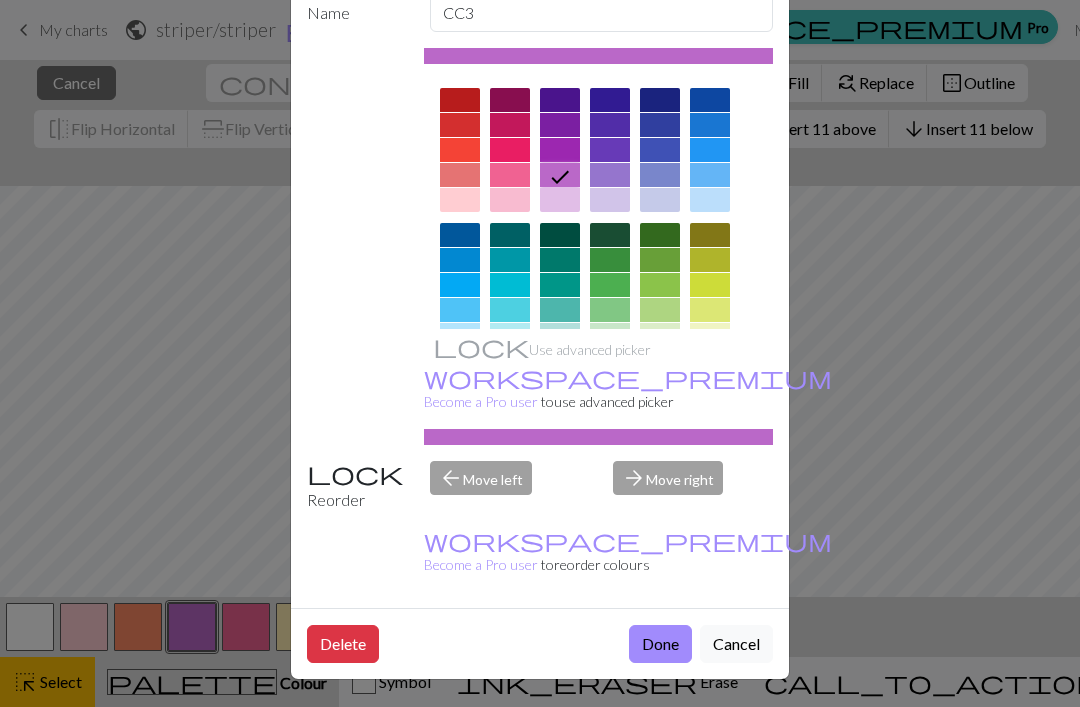 click on "Done" at bounding box center (660, 644) 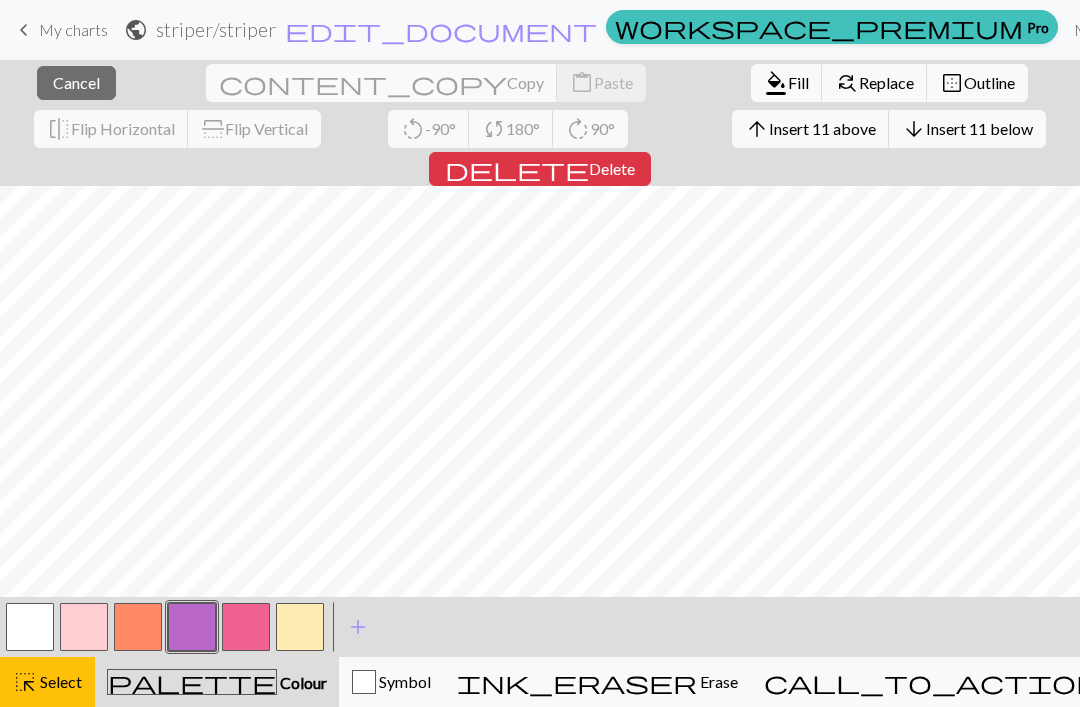 click at bounding box center [192, 627] 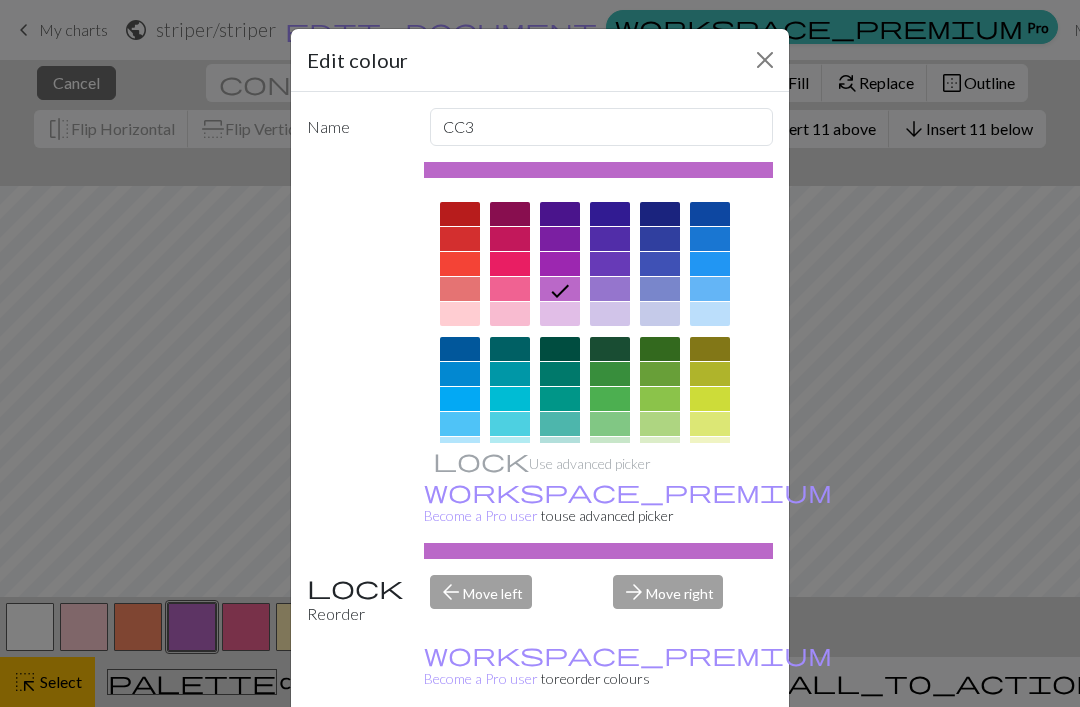 click at bounding box center (765, 60) 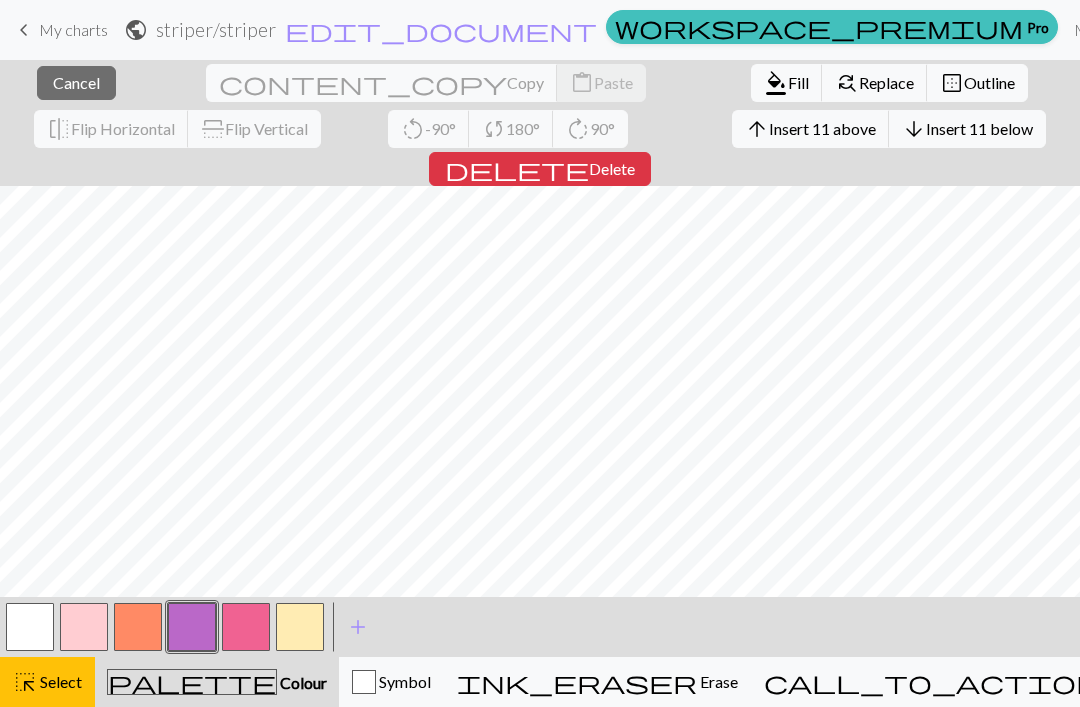 click on "close Cancel" at bounding box center (76, 83) 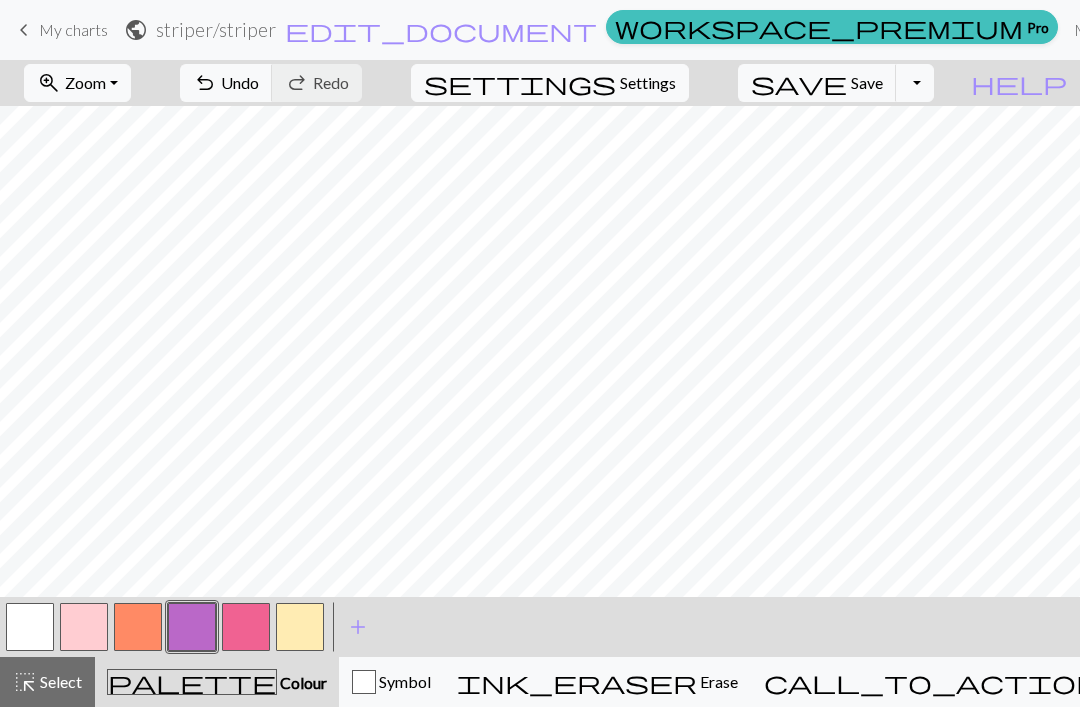 click at bounding box center (192, 627) 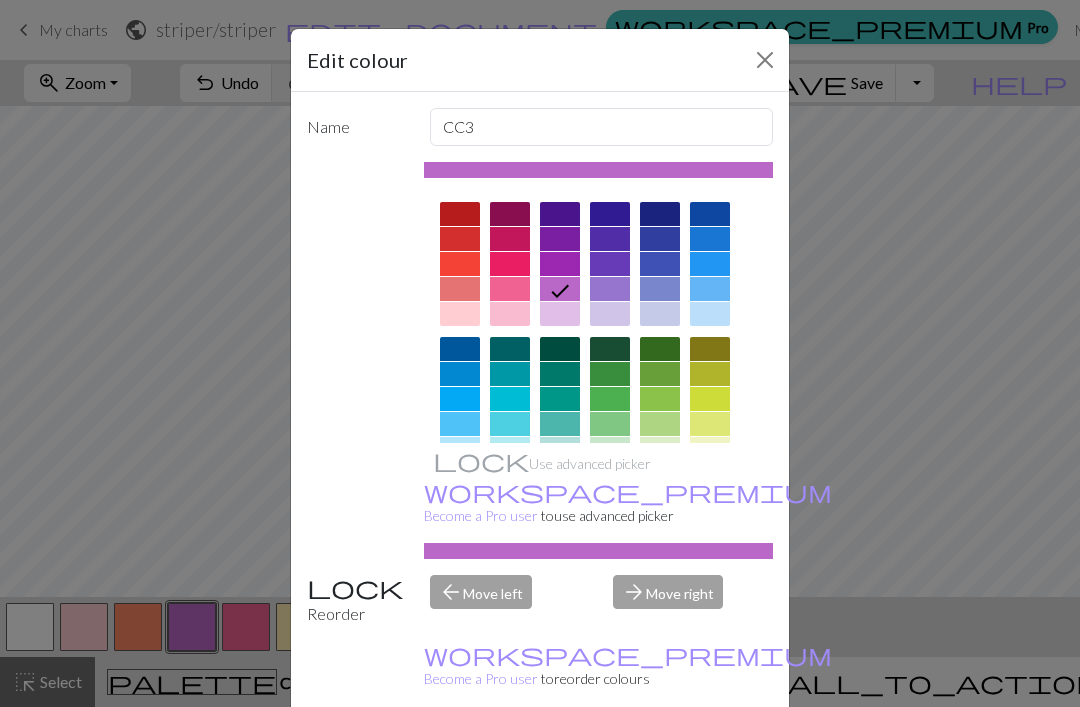 click on "Edit colour" at bounding box center [540, 60] 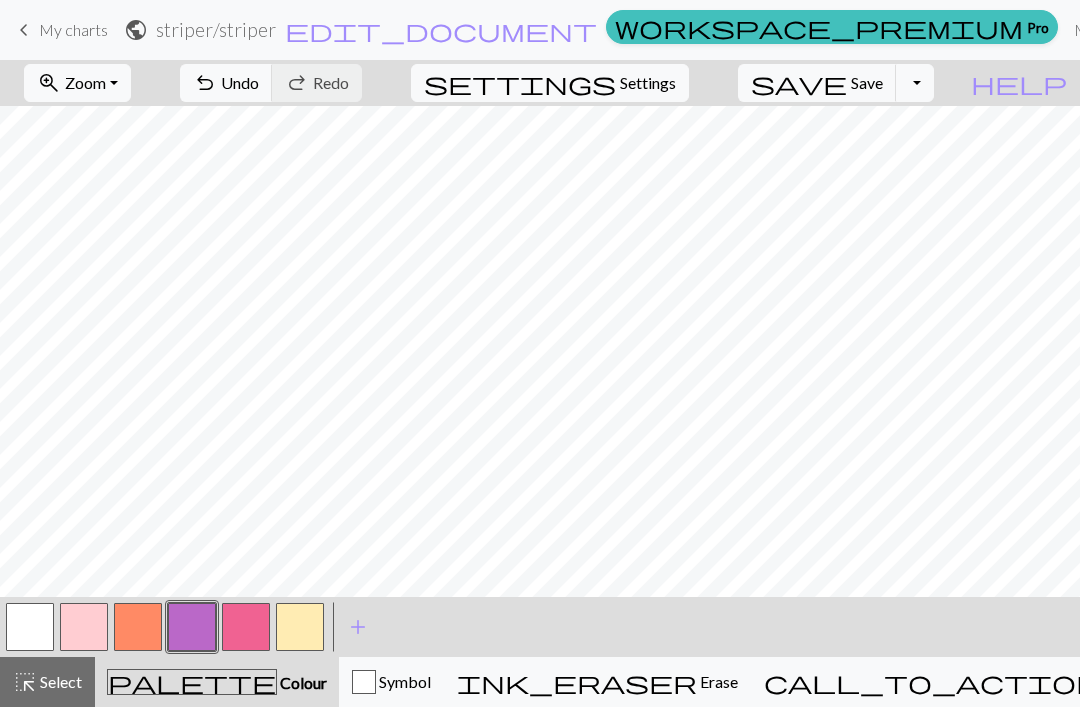 click on "undo Undo Undo" at bounding box center (226, 83) 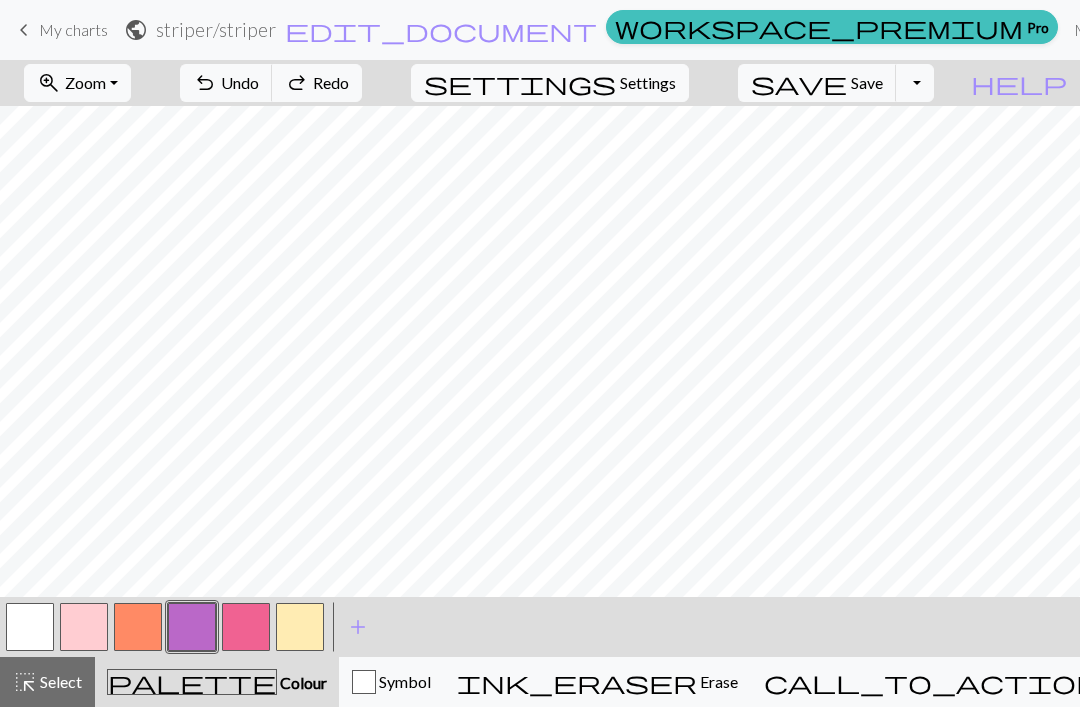 click on "undo Undo Undo" at bounding box center (226, 83) 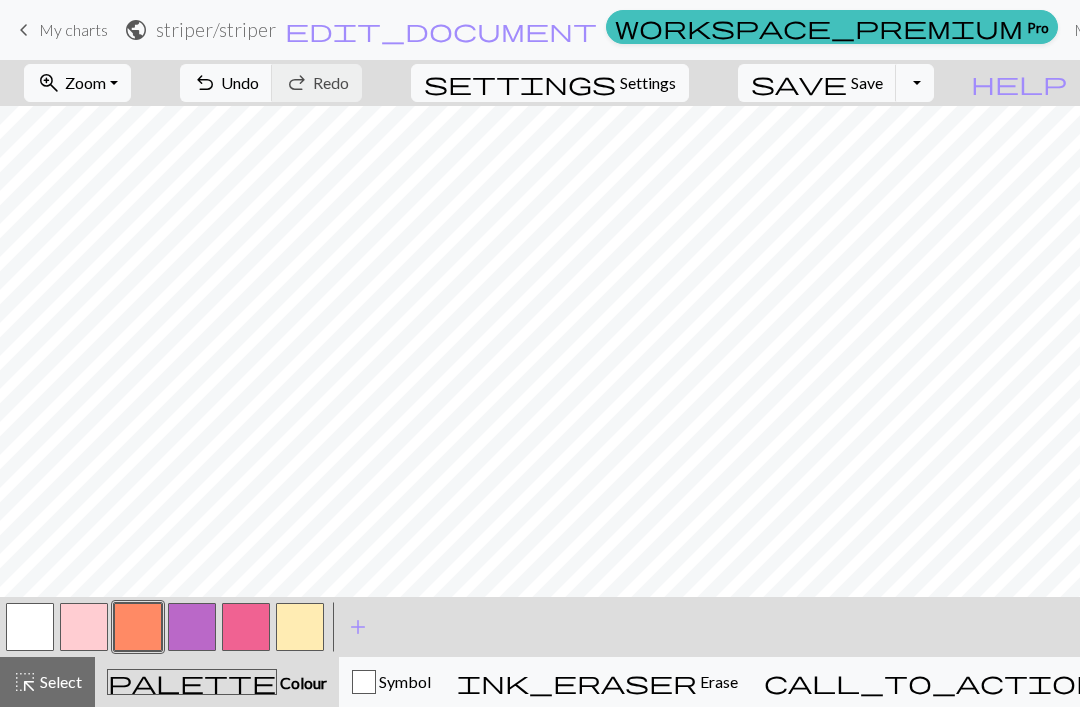 click at bounding box center (138, 627) 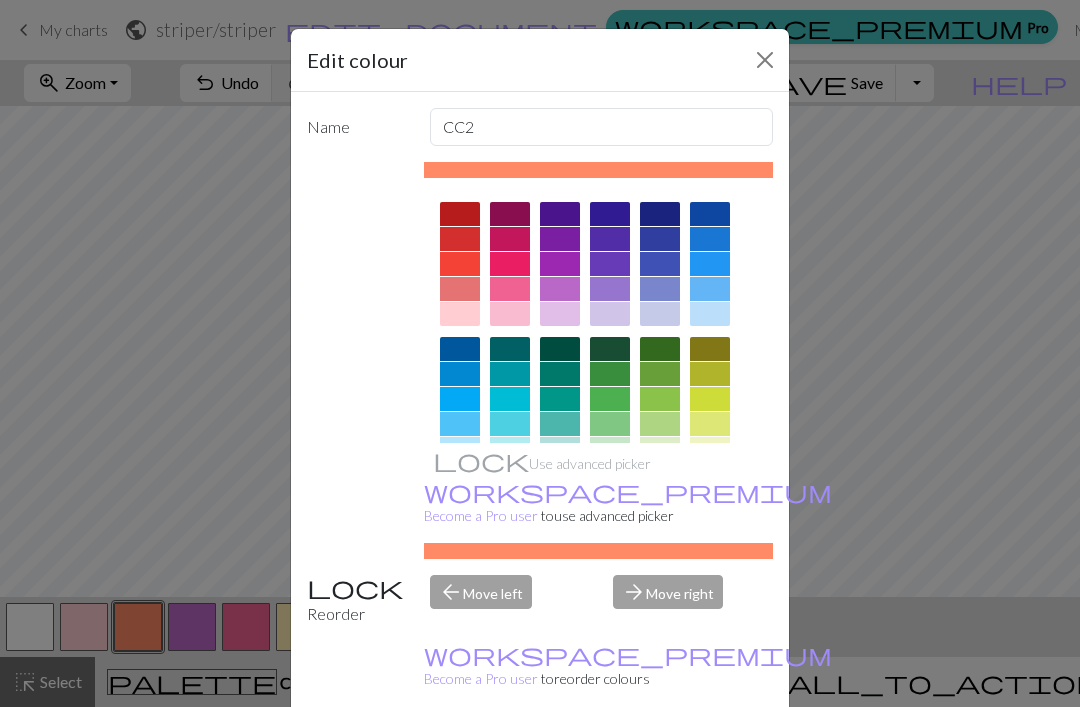 click at bounding box center [765, 60] 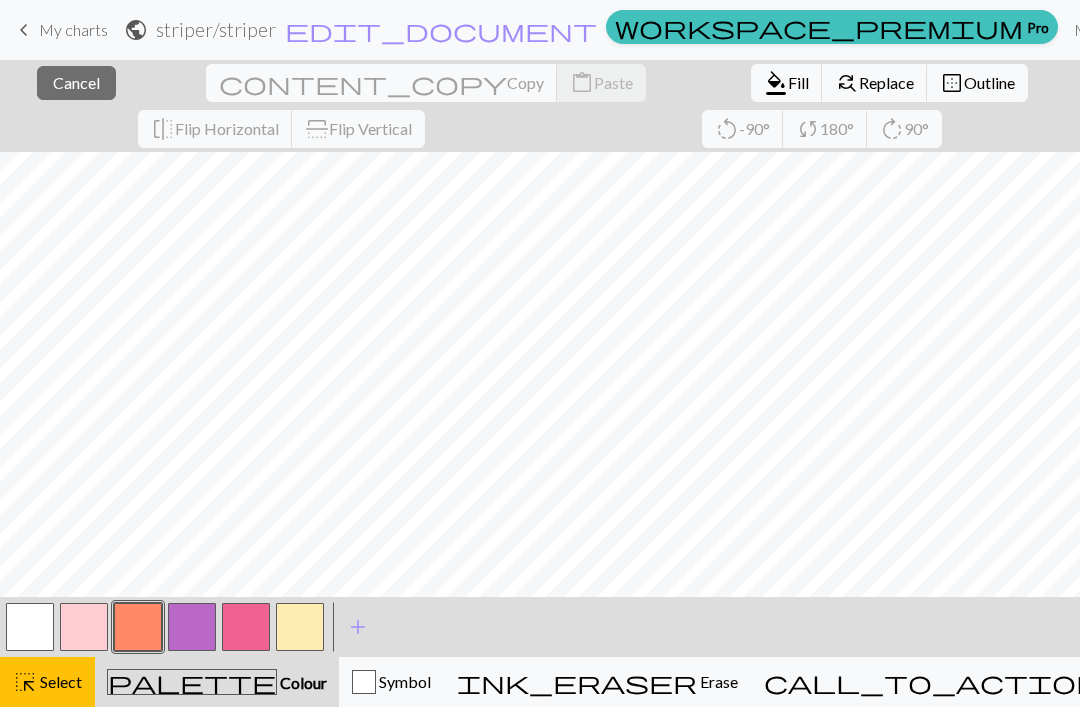 click on "close Cancel" at bounding box center (76, 83) 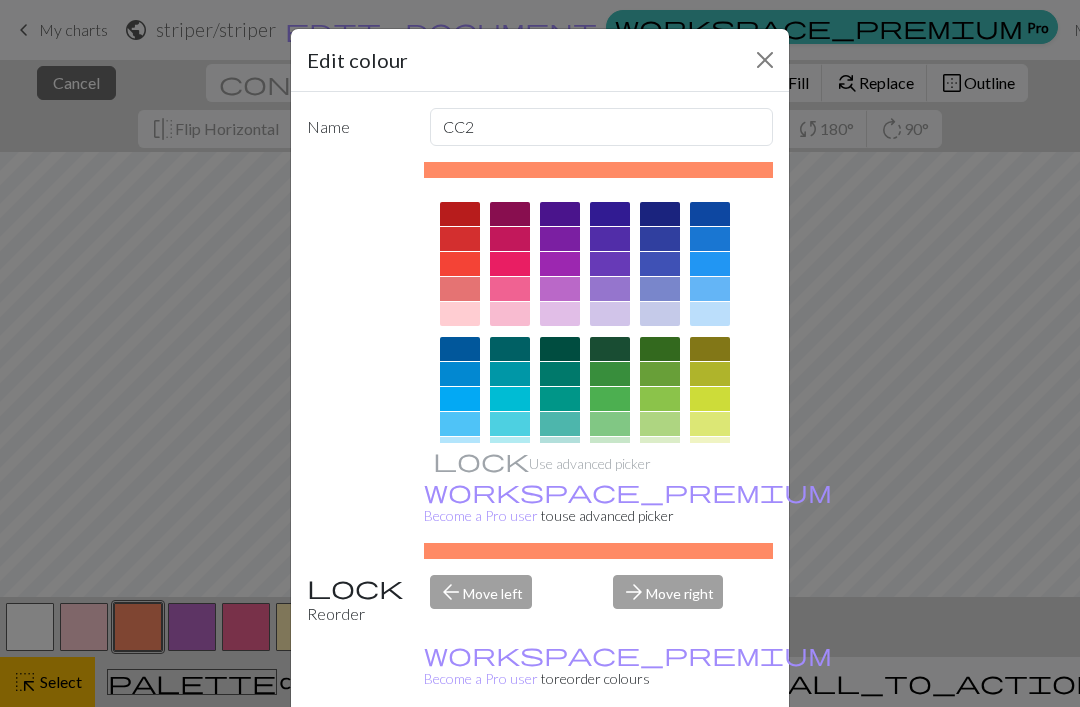 click at bounding box center [765, 60] 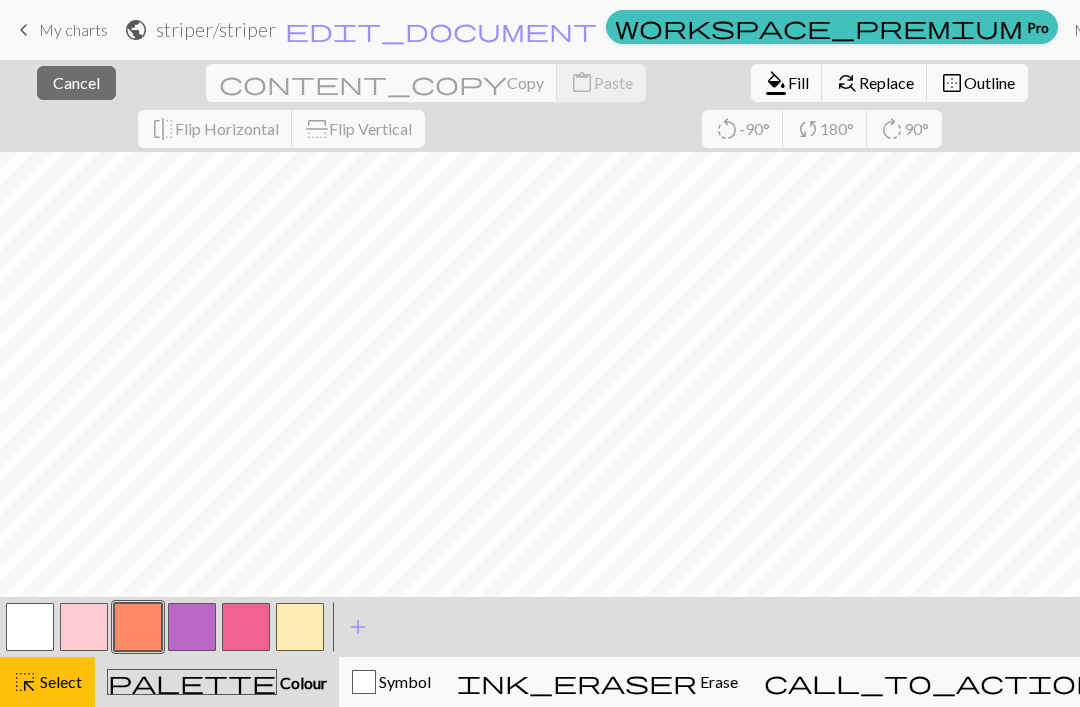 click on "Cancel" at bounding box center [76, 82] 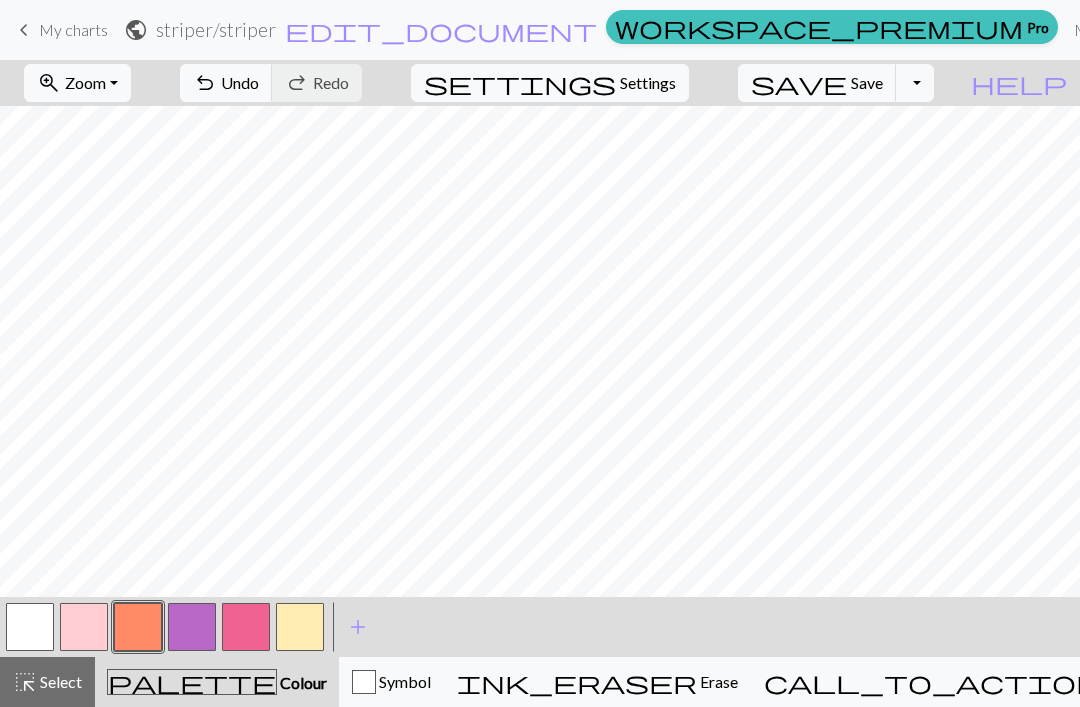 click on "Undo" at bounding box center [240, 82] 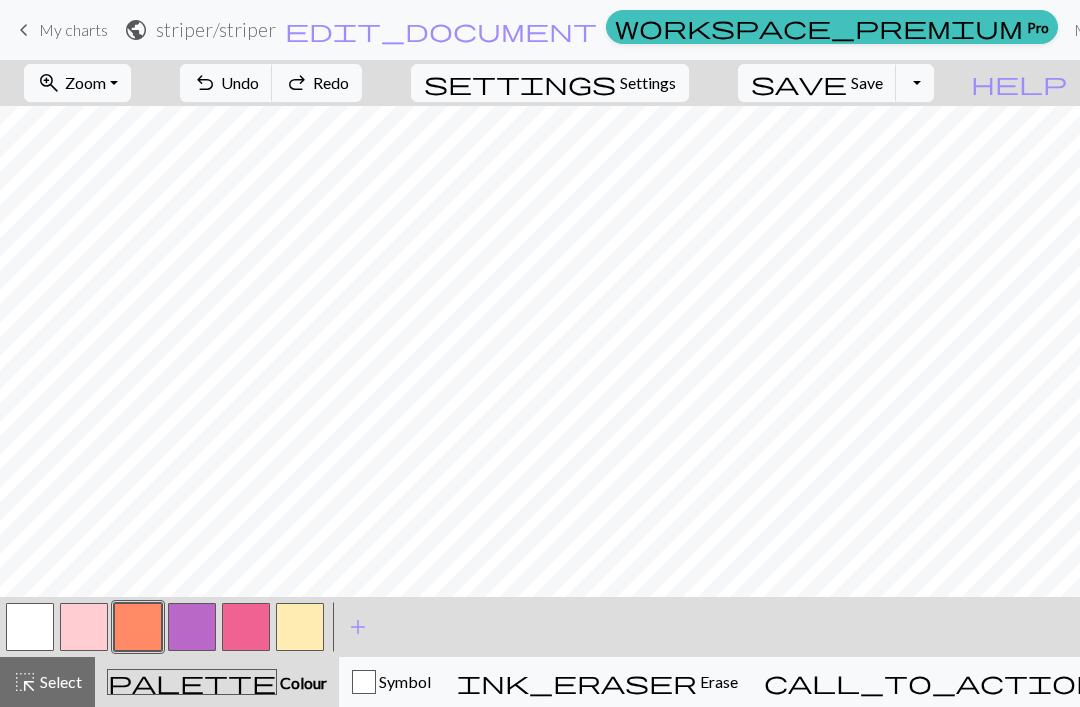 click on "undo Undo Undo" at bounding box center (226, 83) 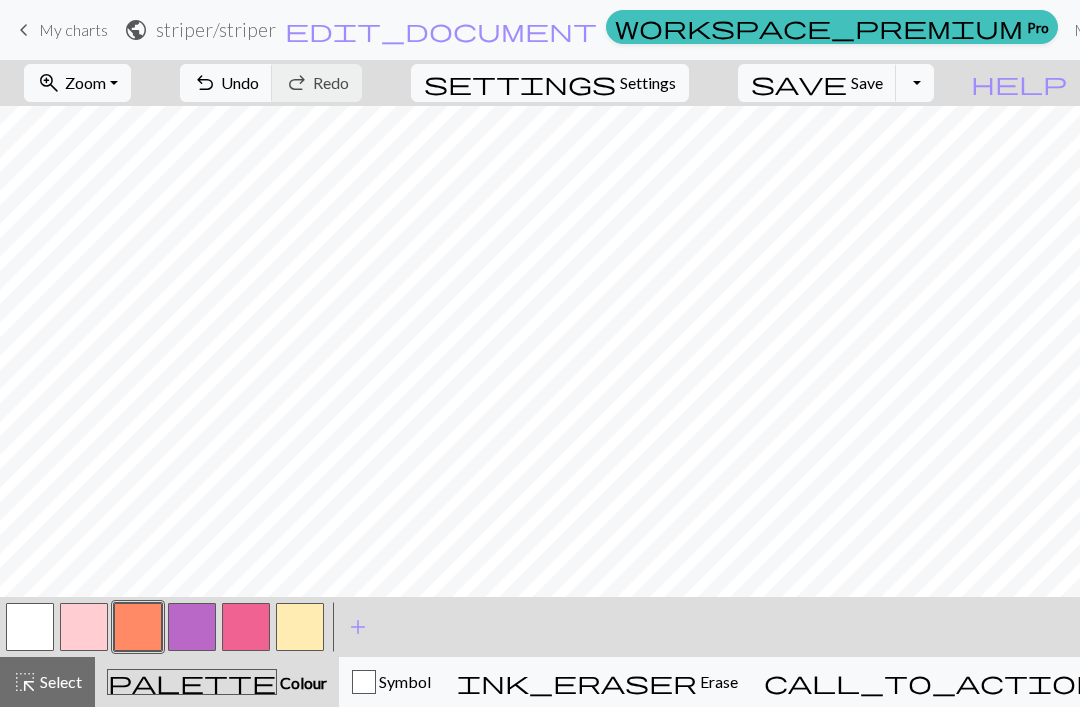 click at bounding box center [192, 627] 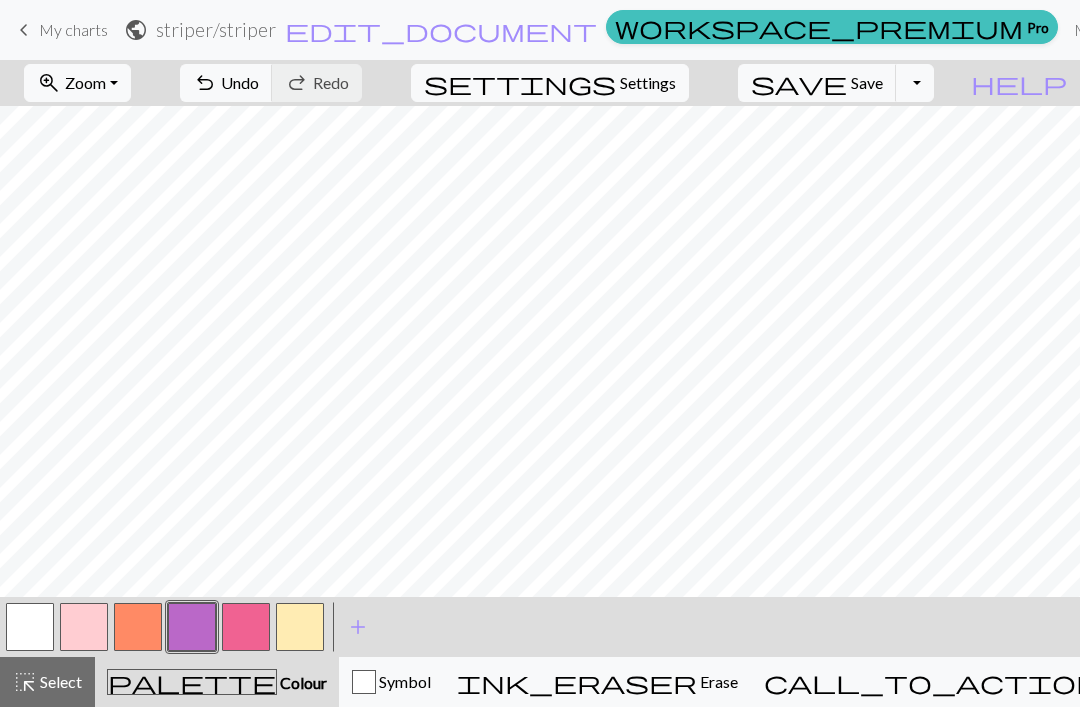click at bounding box center (138, 627) 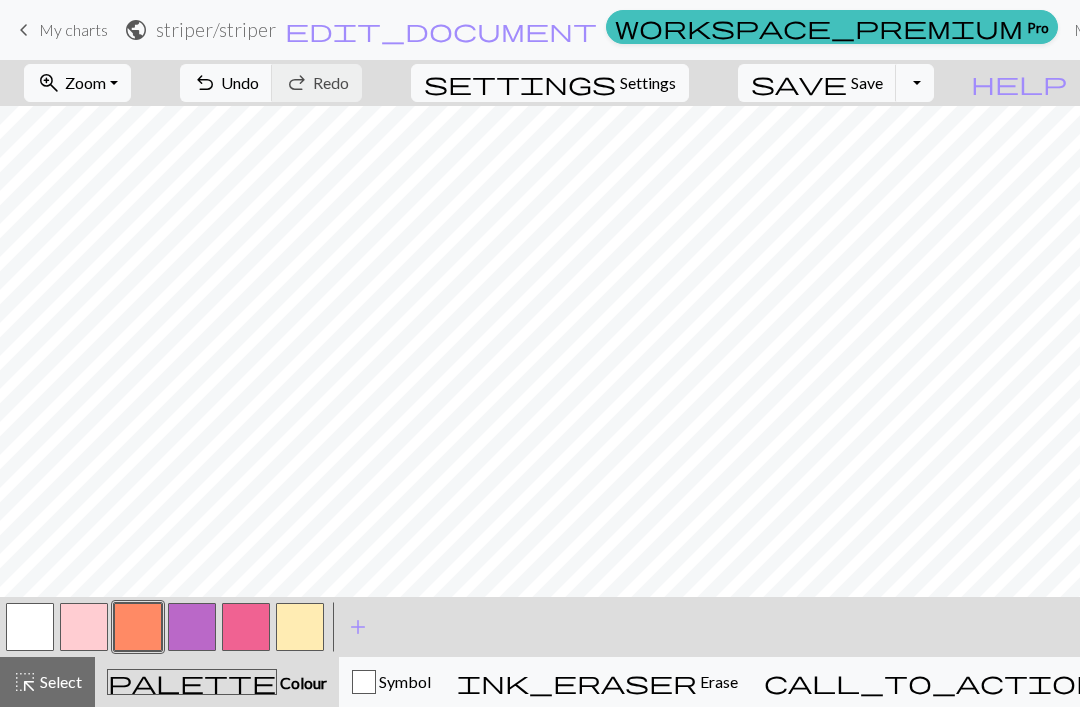 click at bounding box center (192, 627) 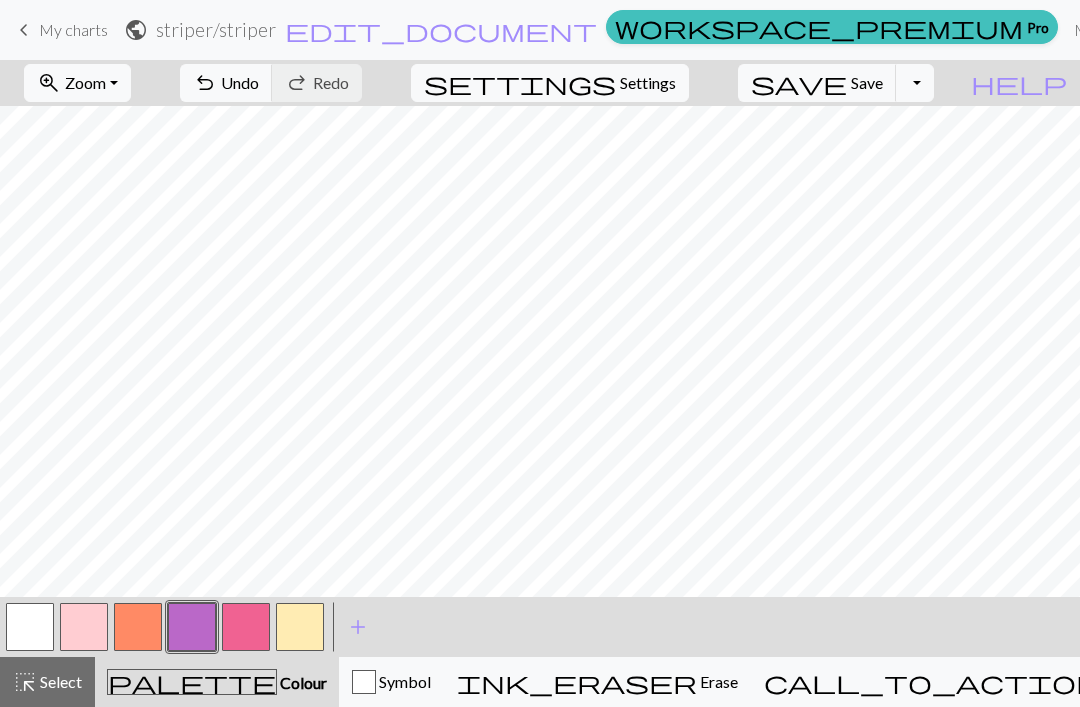 click on "undo" at bounding box center (205, 83) 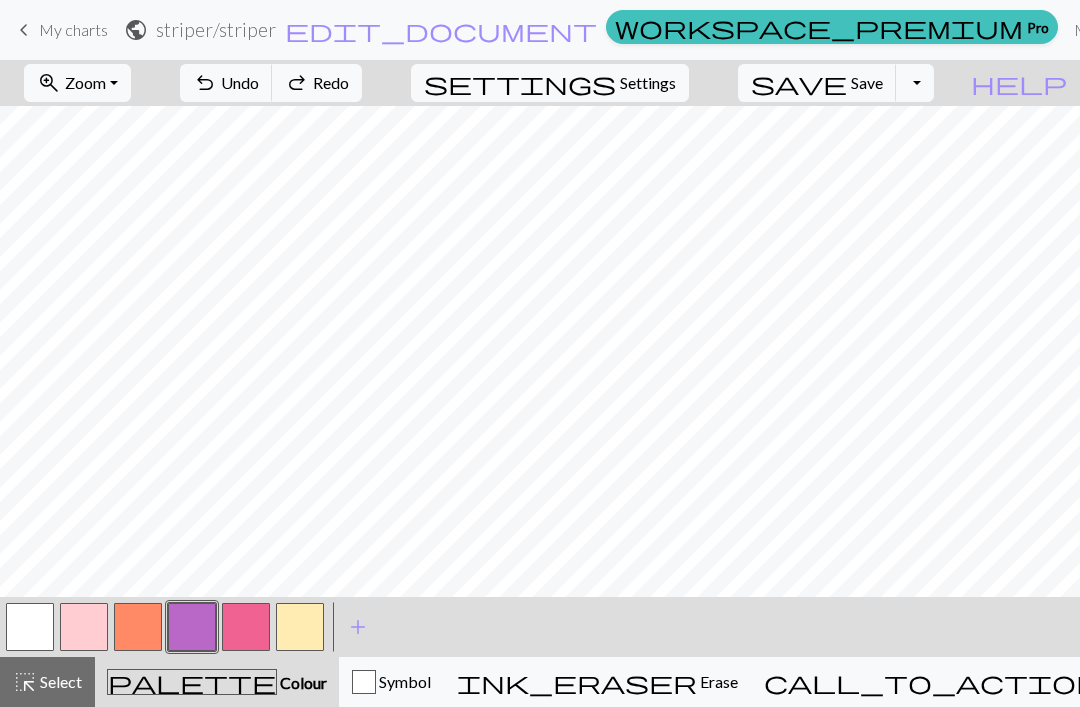 click on "undo Undo Undo" at bounding box center [226, 83] 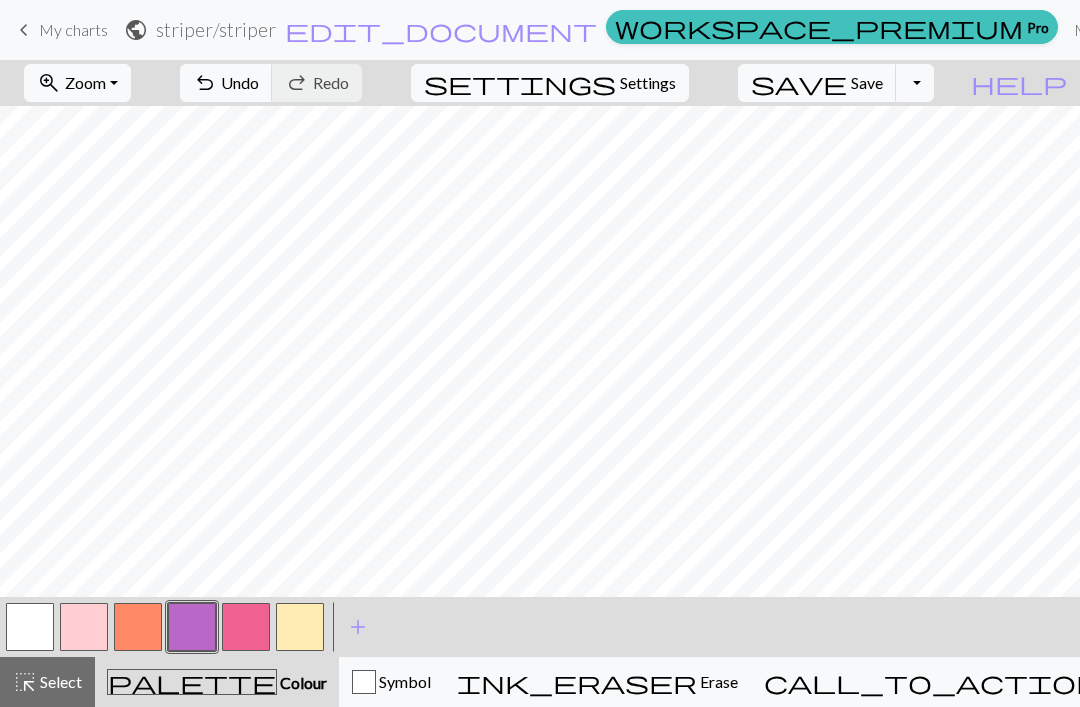click on "Undo" at bounding box center [240, 82] 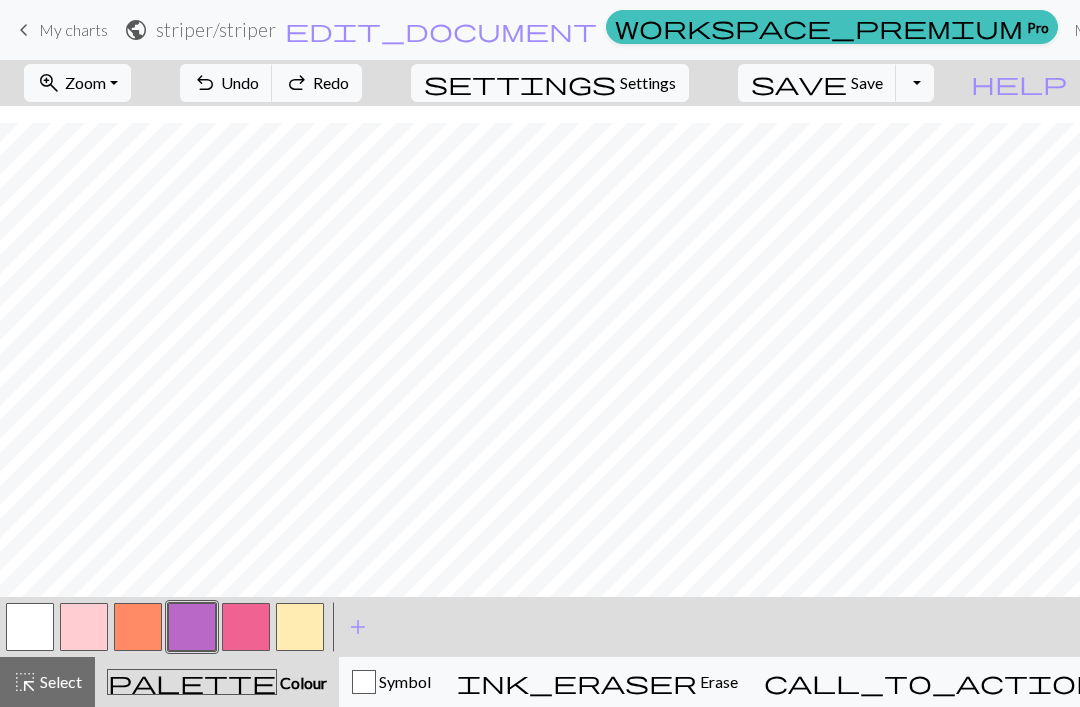 scroll, scrollTop: 176, scrollLeft: 0, axis: vertical 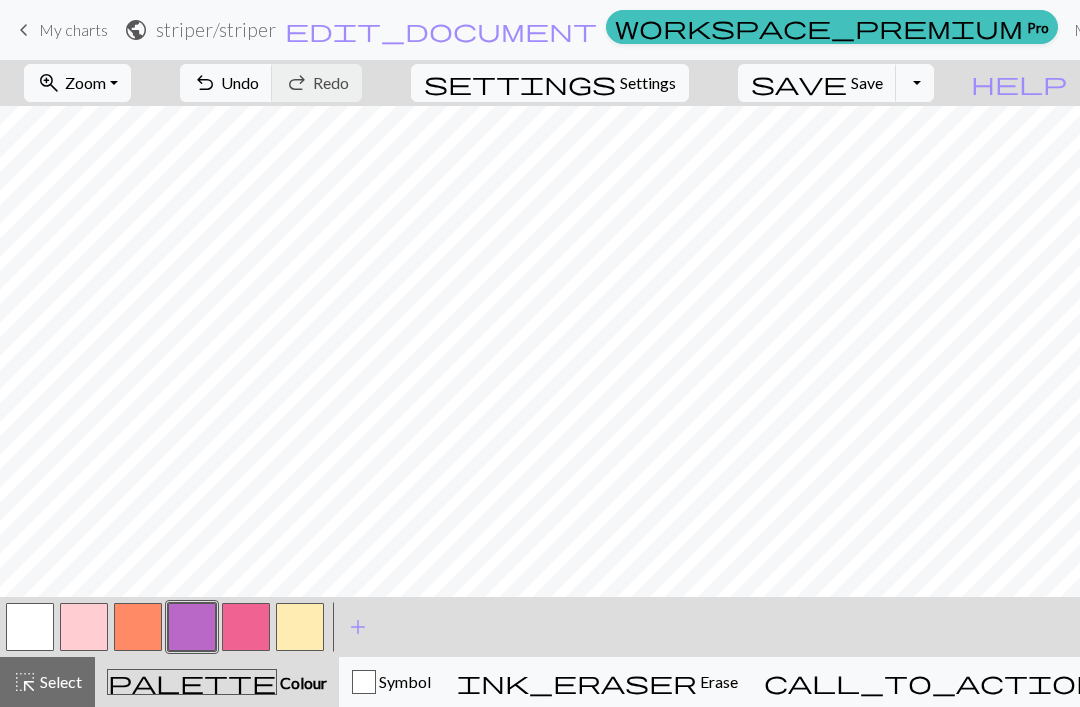 click on "Undo" at bounding box center [240, 82] 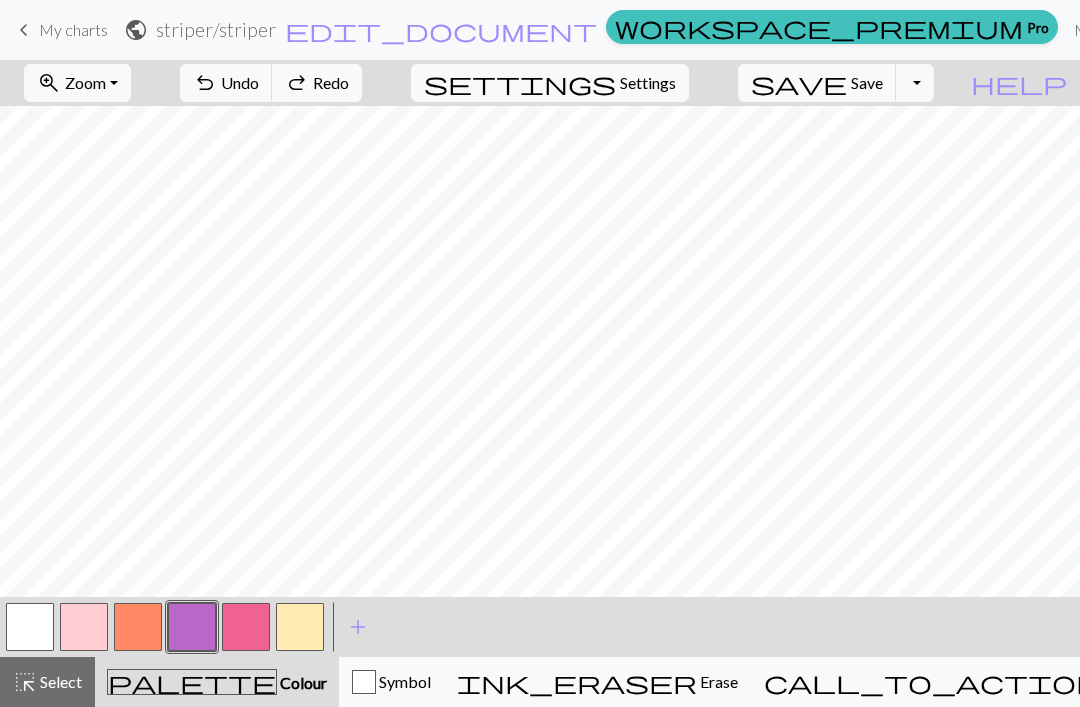 click on "undo" at bounding box center (205, 83) 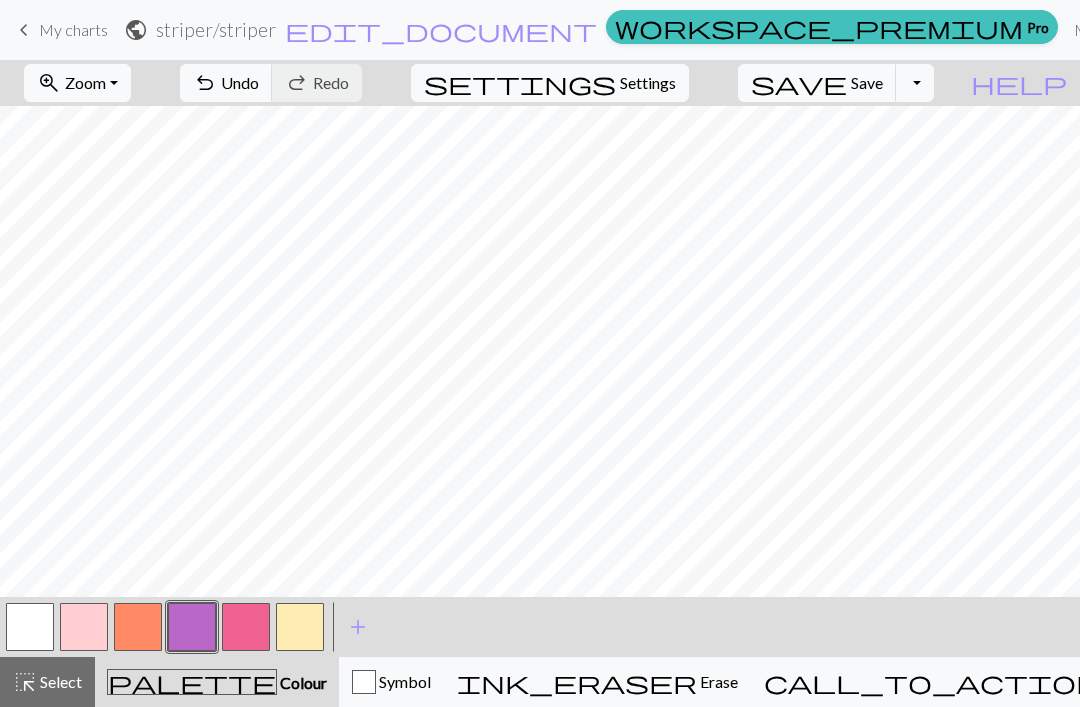 click on "Undo" at bounding box center [240, 82] 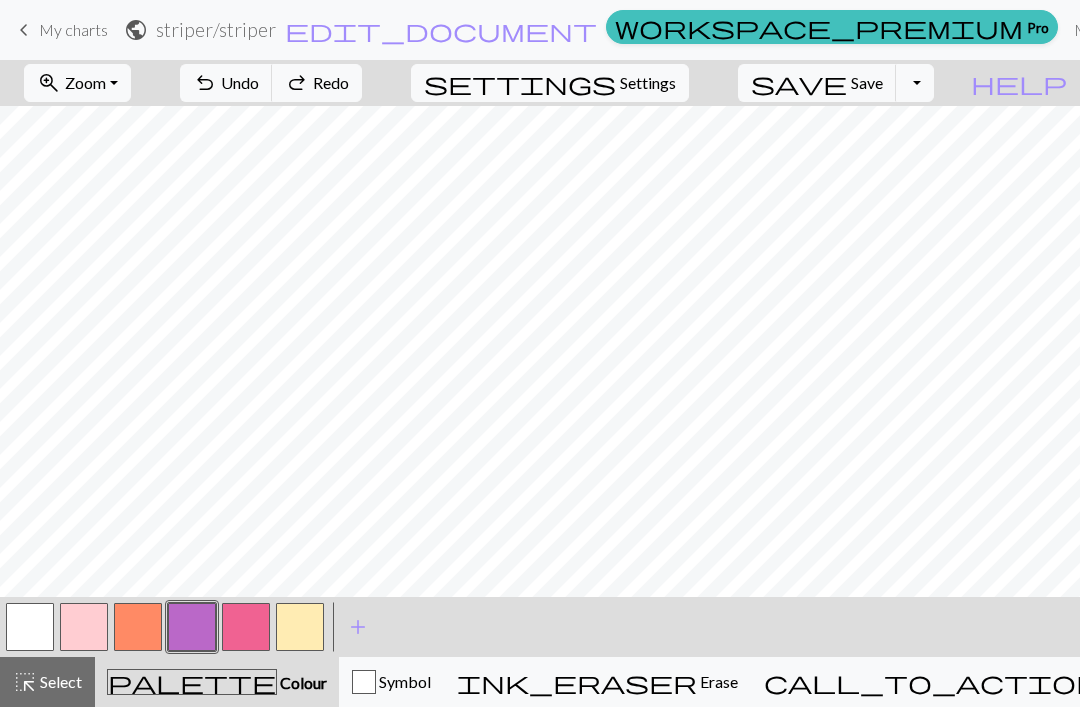 click on "undo Undo Undo" at bounding box center (226, 83) 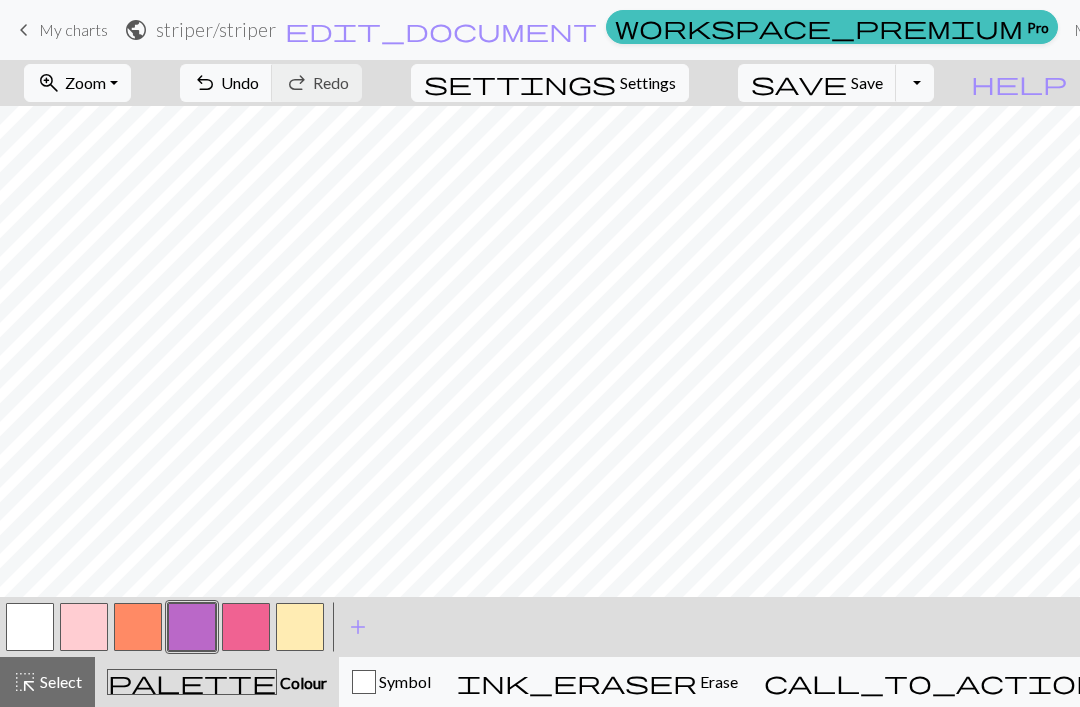 click on "undo Undo Undo" at bounding box center [226, 83] 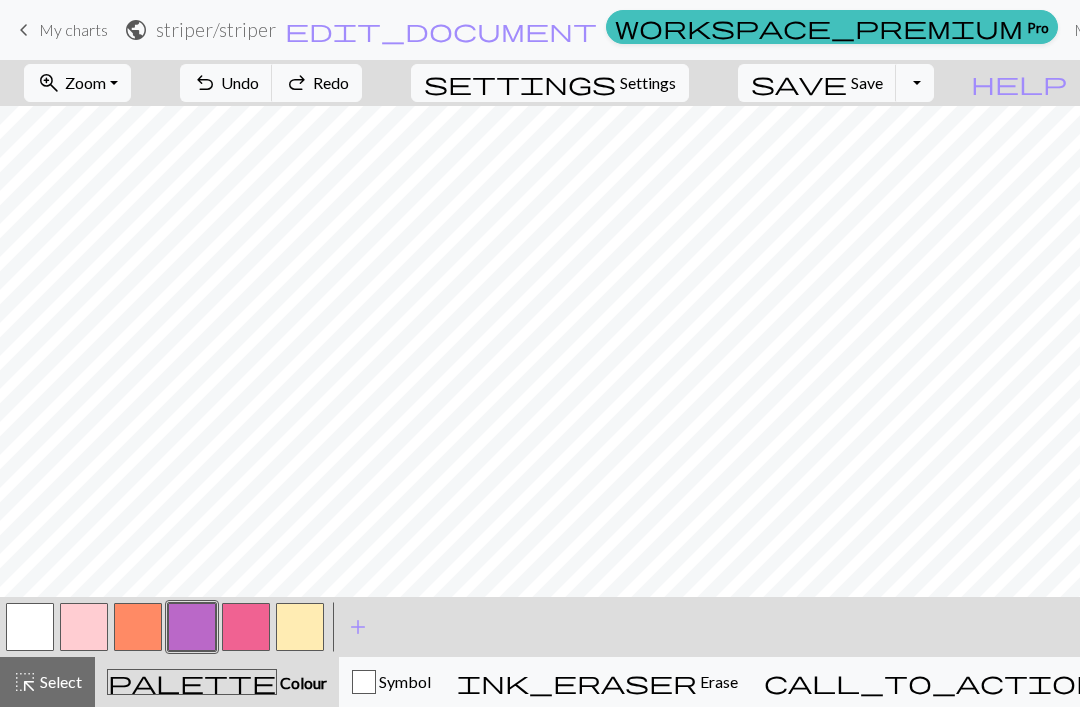 click on "undo Undo Undo" at bounding box center [226, 83] 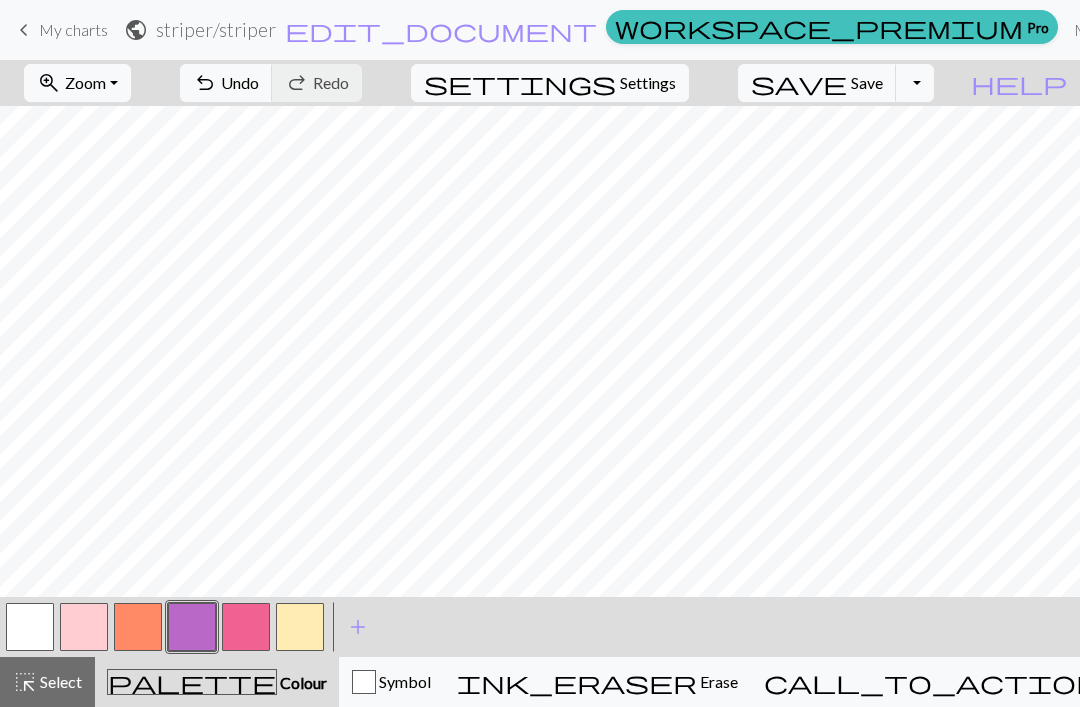 click at bounding box center (138, 627) 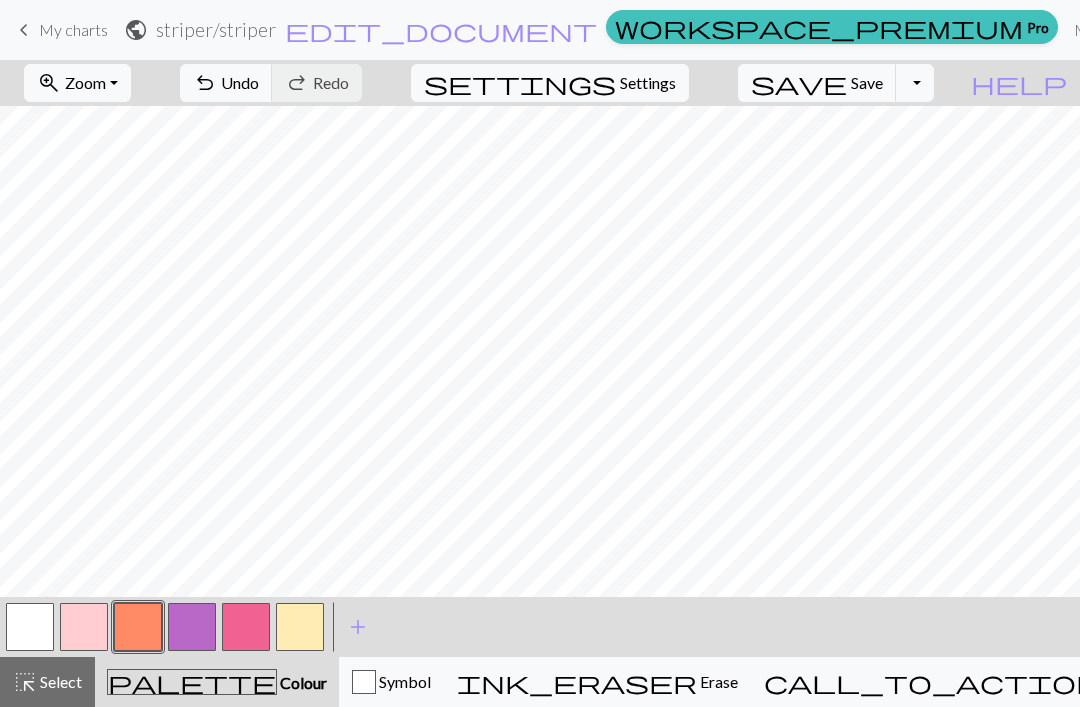 click at bounding box center (192, 627) 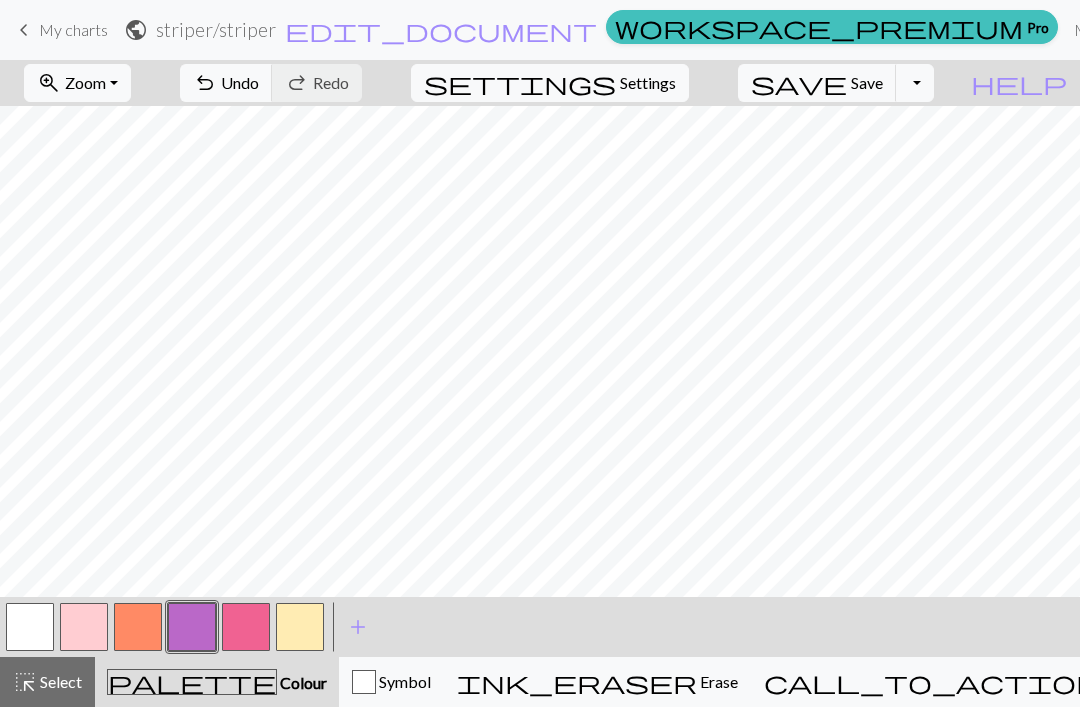 click at bounding box center (138, 627) 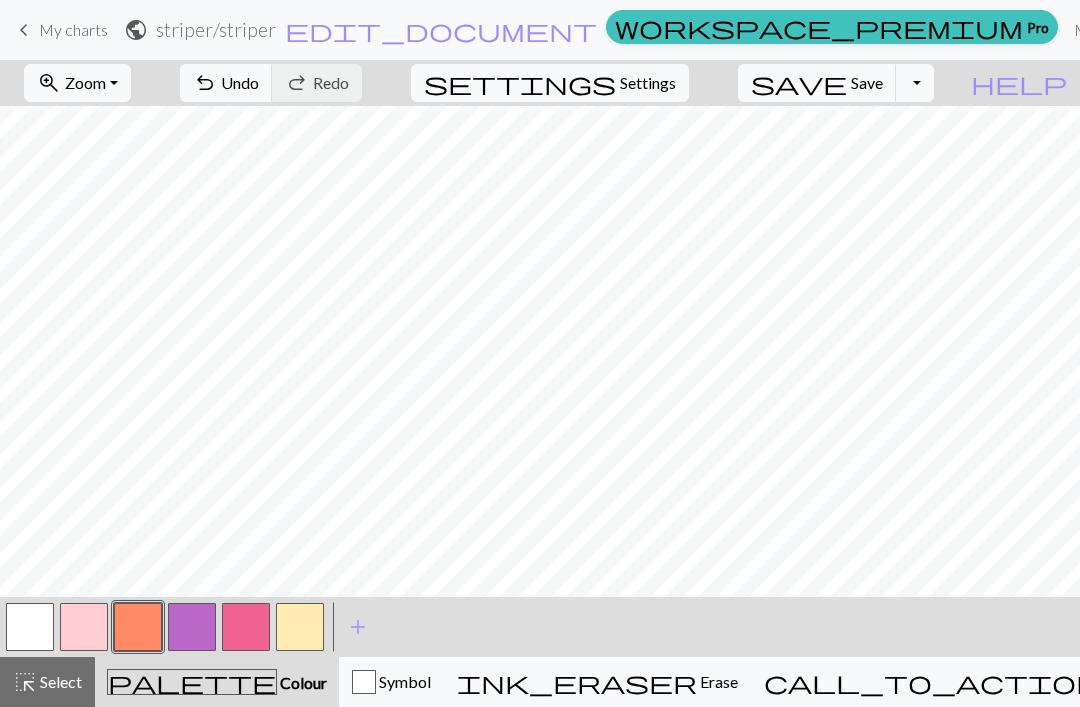click at bounding box center (192, 627) 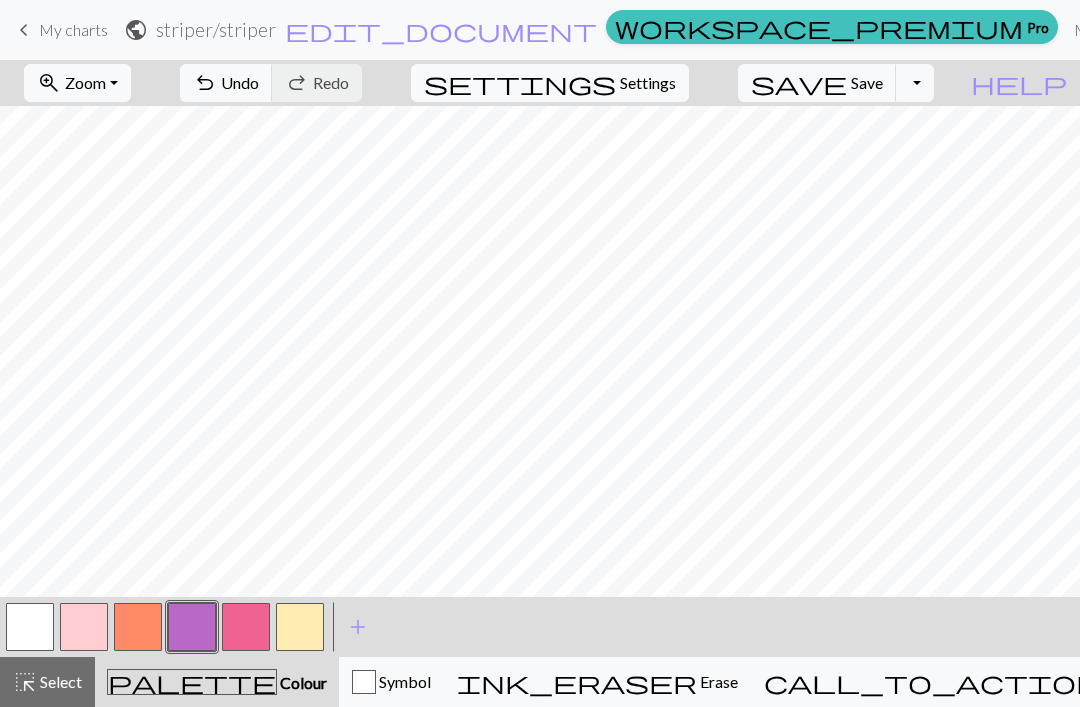click at bounding box center (138, 627) 